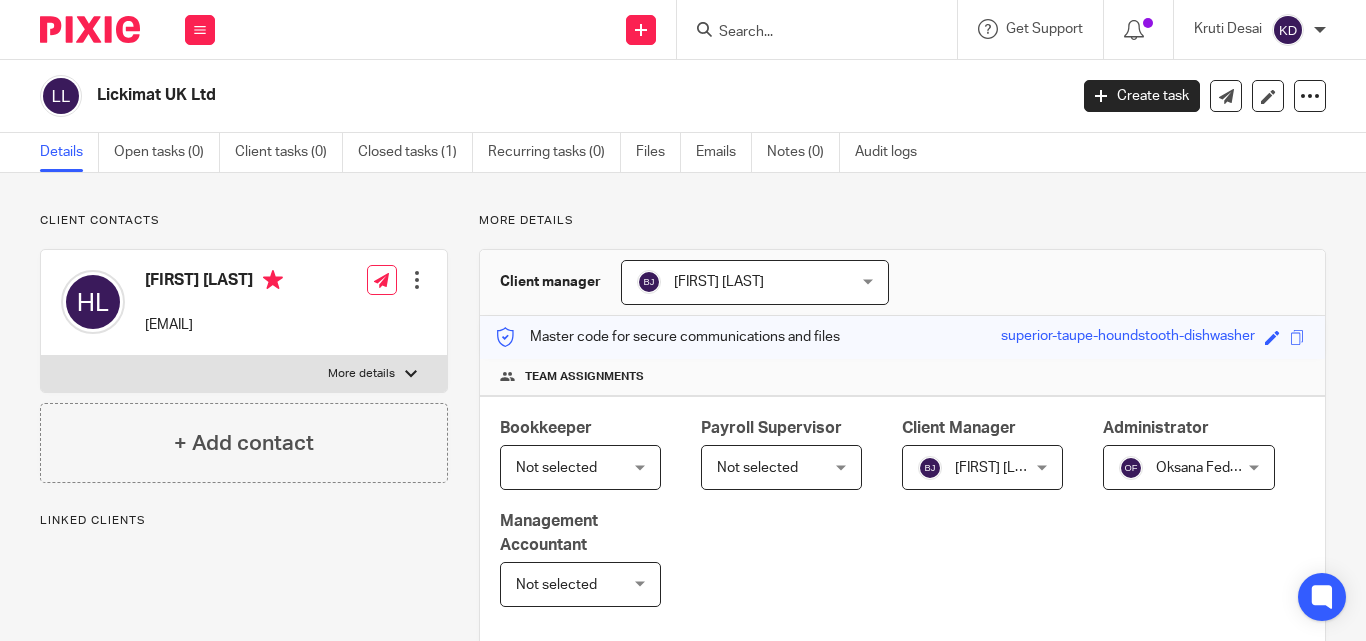 scroll, scrollTop: 0, scrollLeft: 0, axis: both 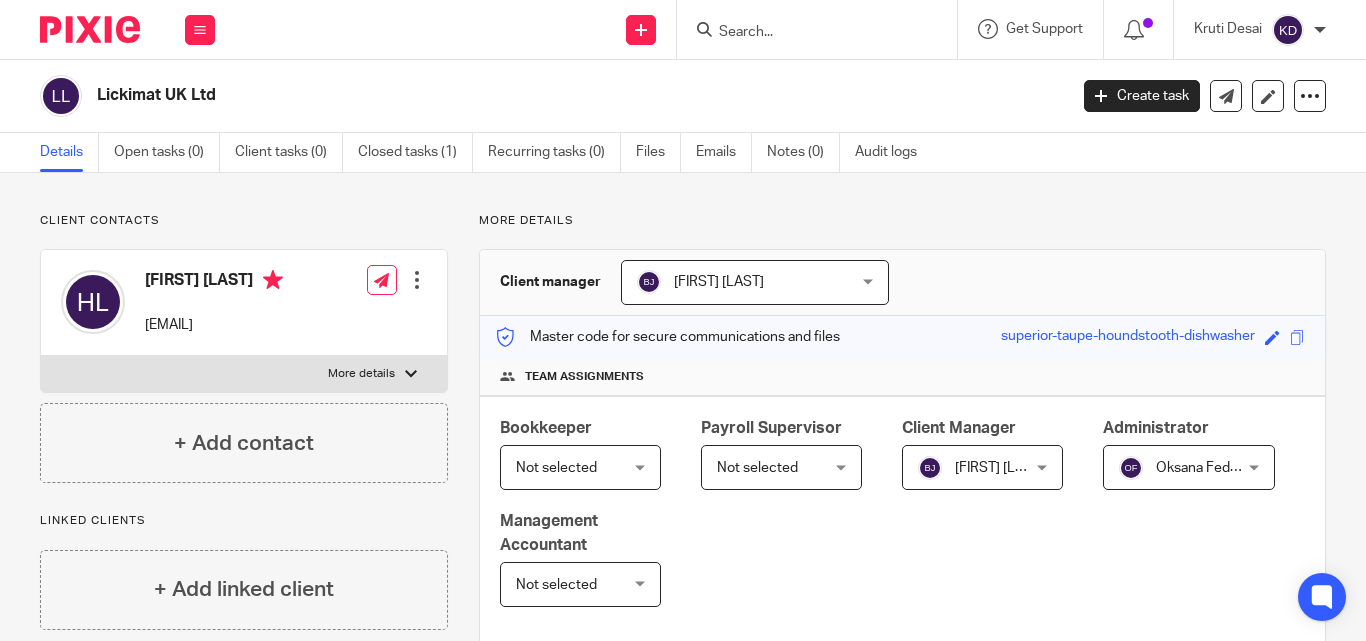 click at bounding box center [90, 29] 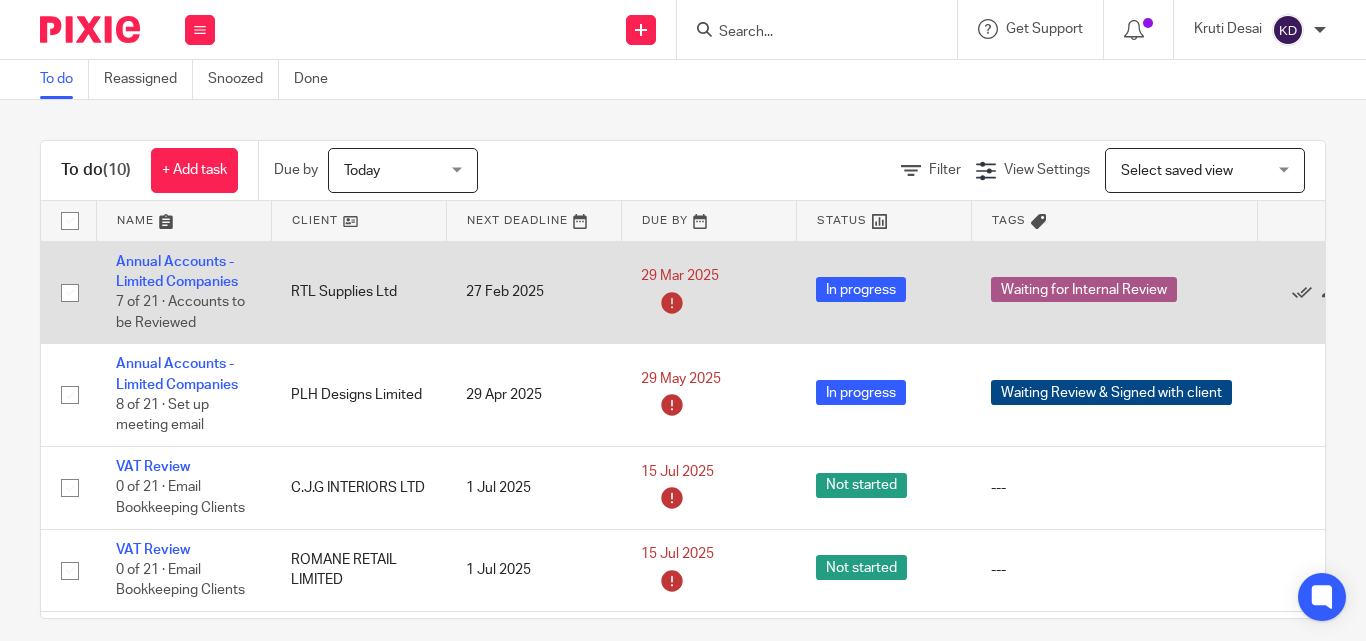 scroll, scrollTop: 0, scrollLeft: 0, axis: both 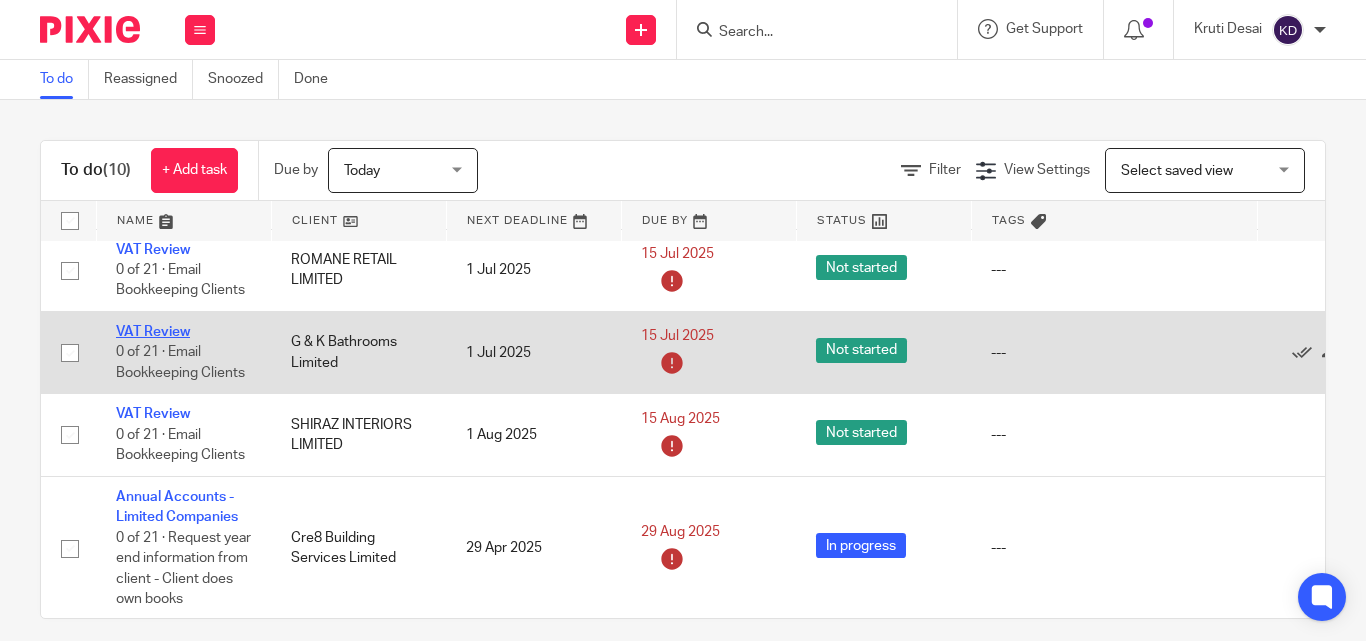 click on "VAT Review" at bounding box center (153, 332) 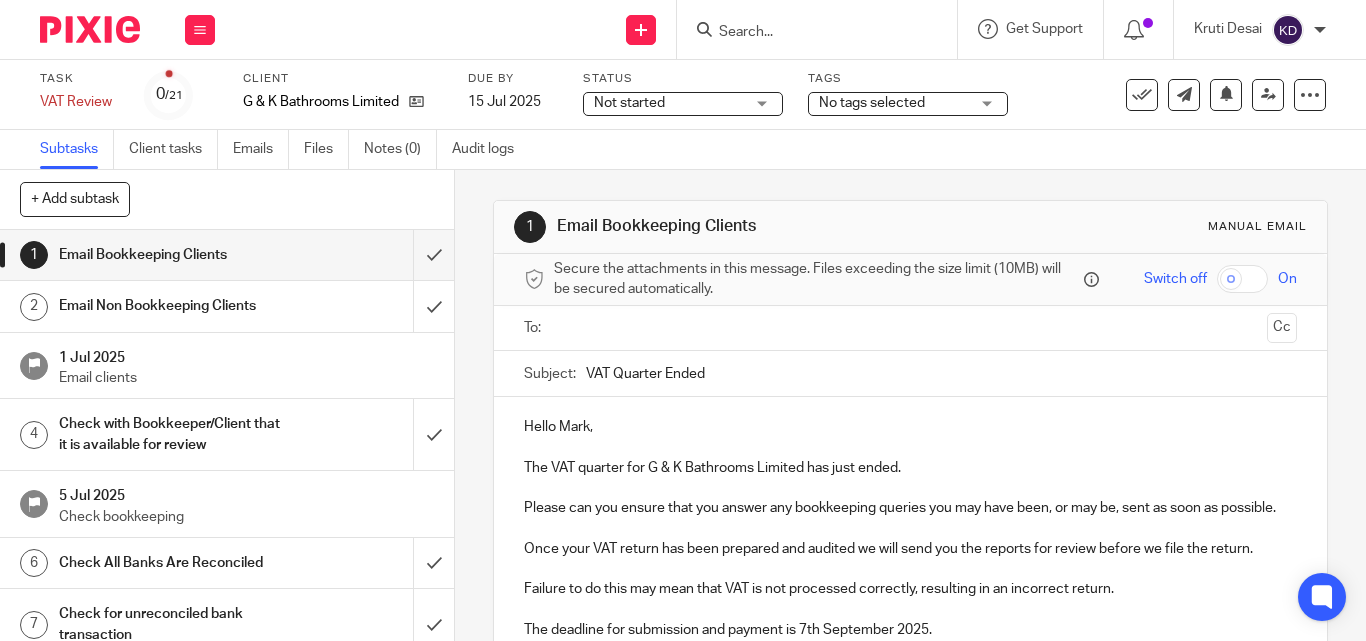 scroll, scrollTop: 0, scrollLeft: 0, axis: both 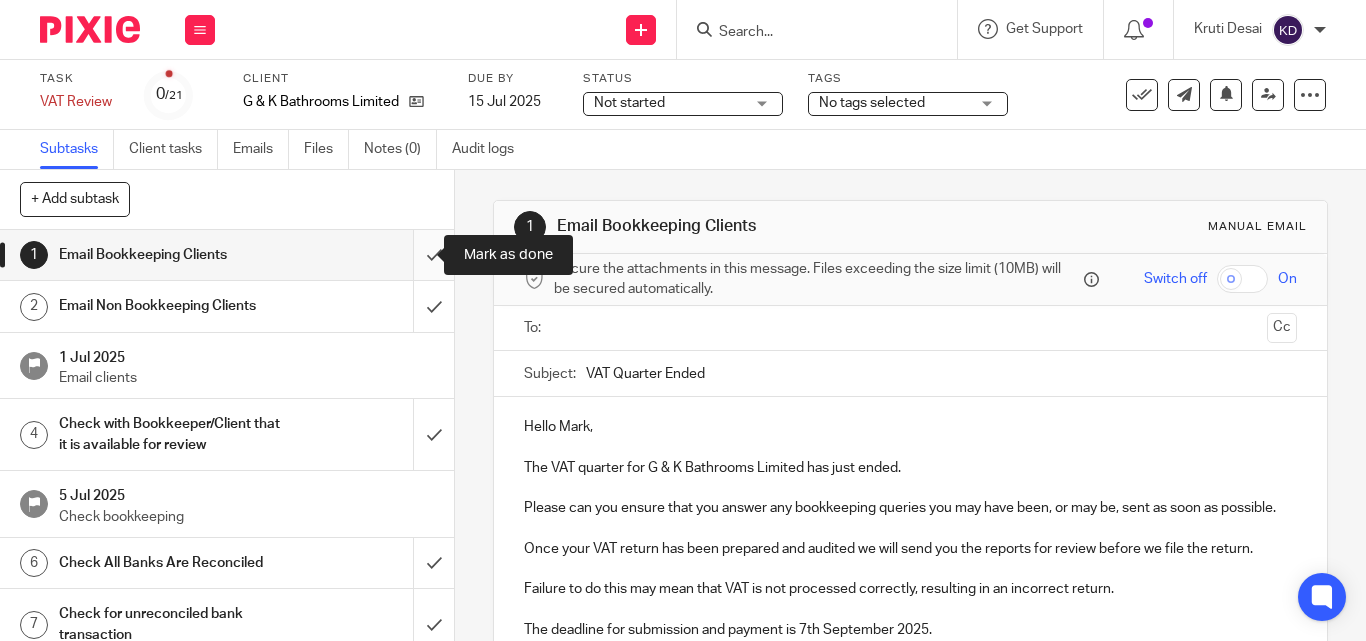 click at bounding box center [227, 255] 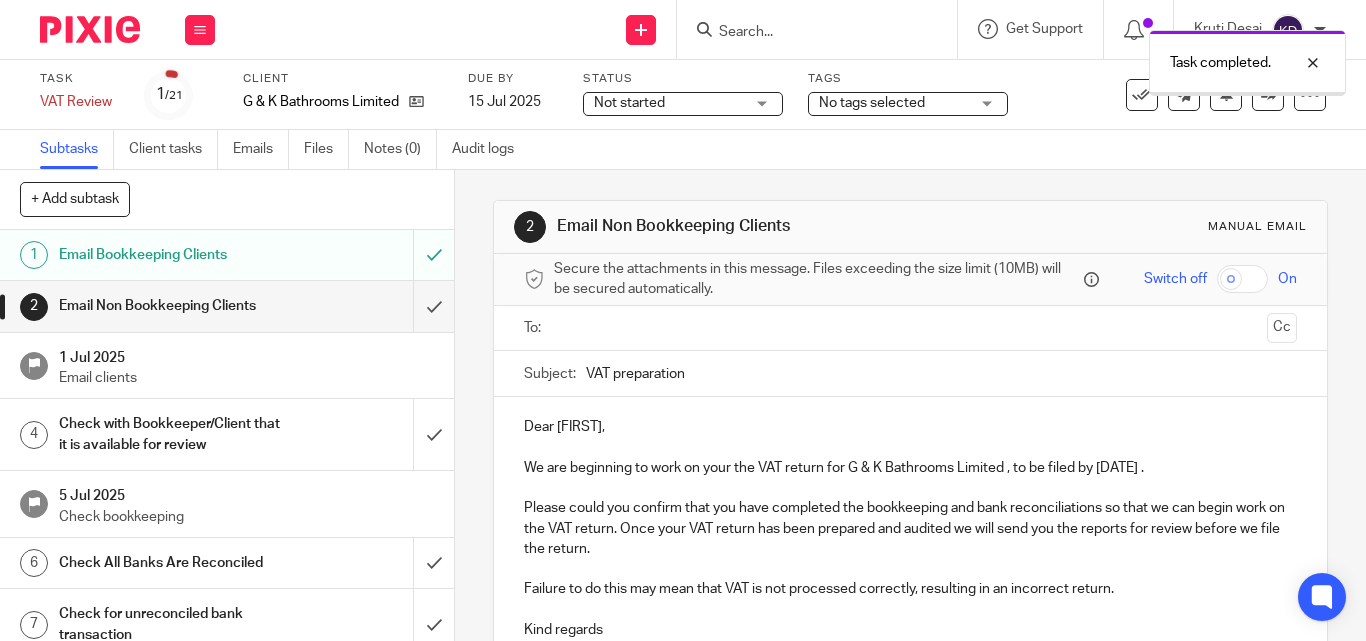 scroll, scrollTop: 0, scrollLeft: 0, axis: both 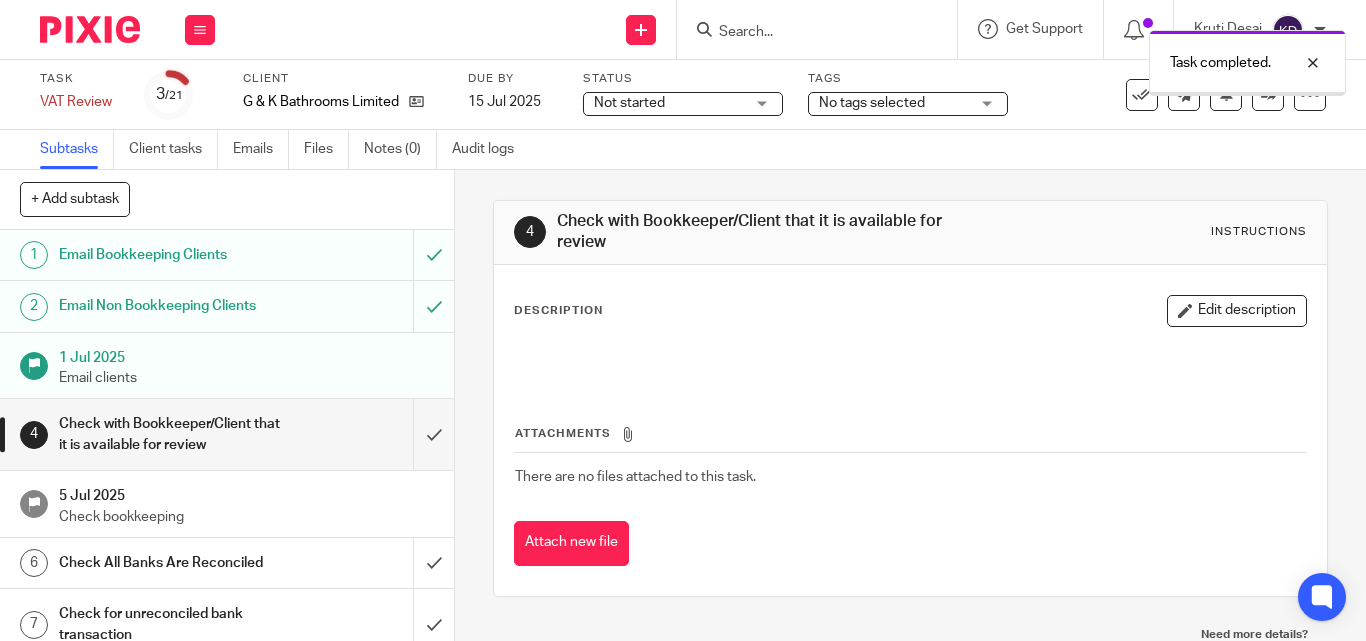 click at bounding box center (227, 434) 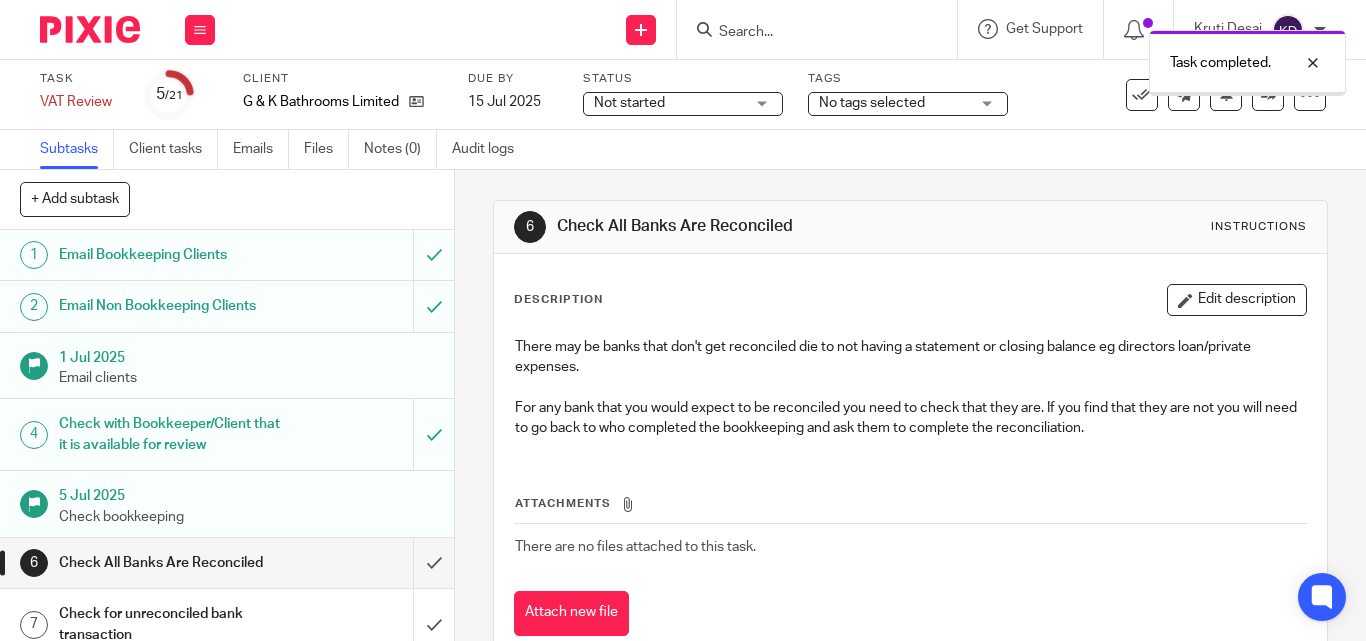 scroll, scrollTop: 0, scrollLeft: 0, axis: both 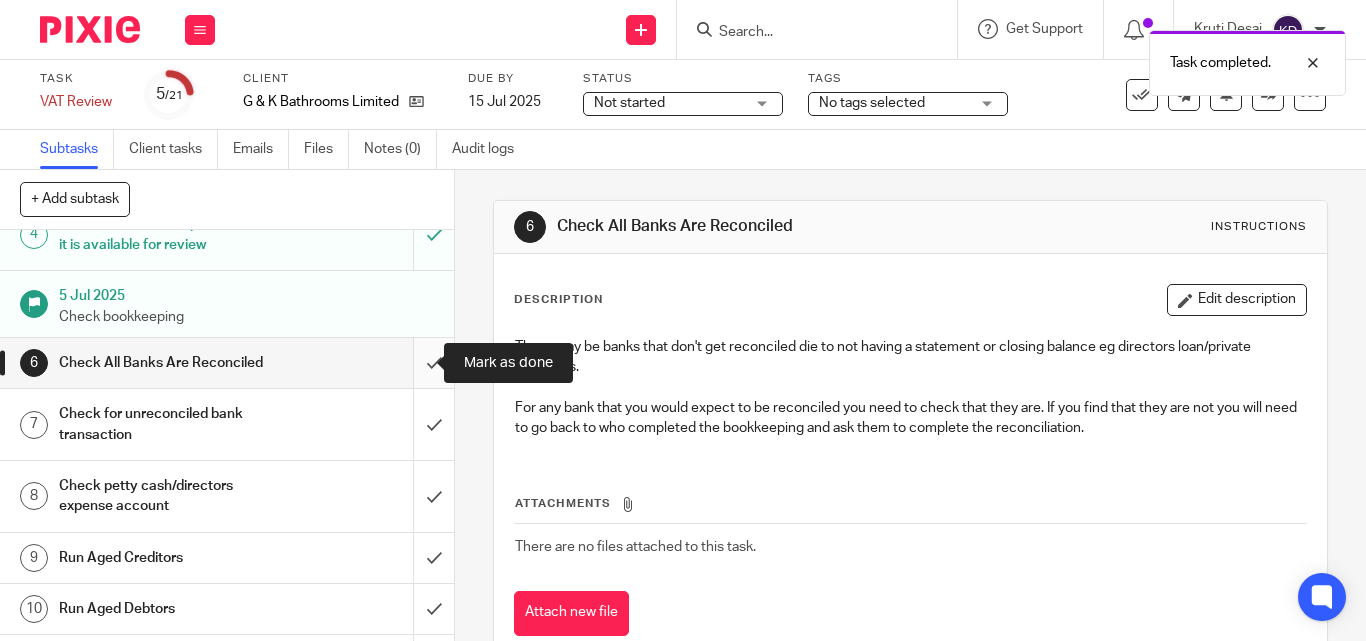 click at bounding box center [227, 363] 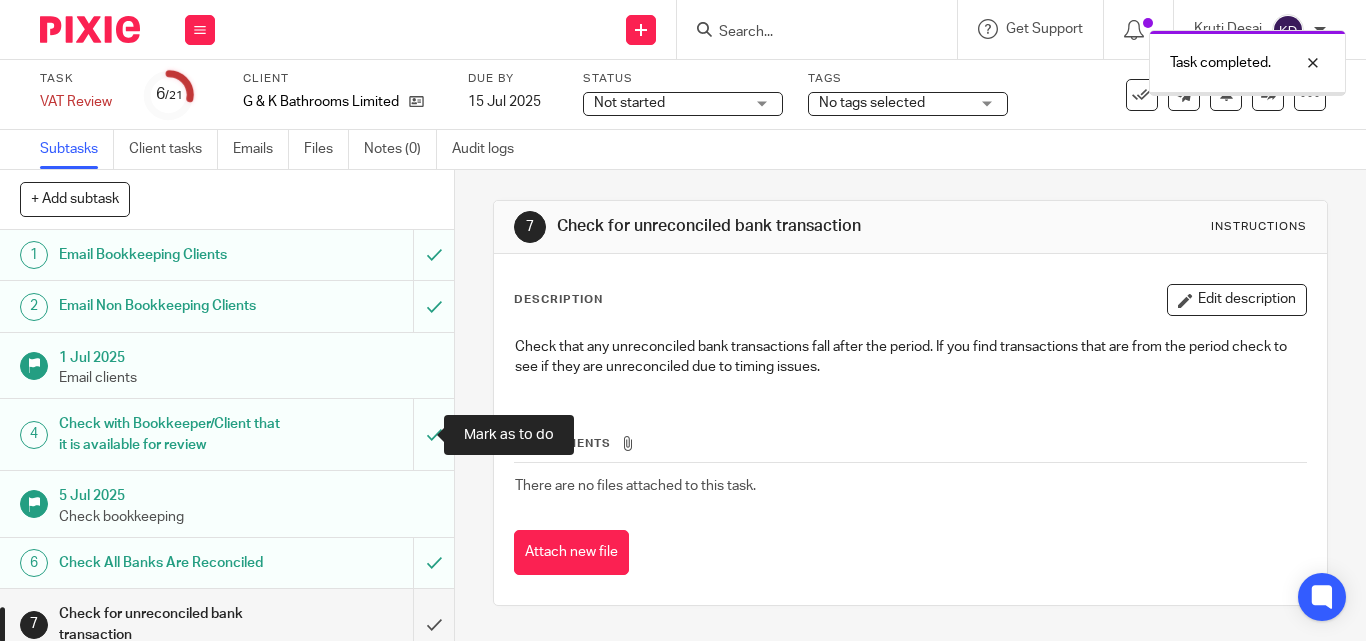 scroll, scrollTop: 0, scrollLeft: 0, axis: both 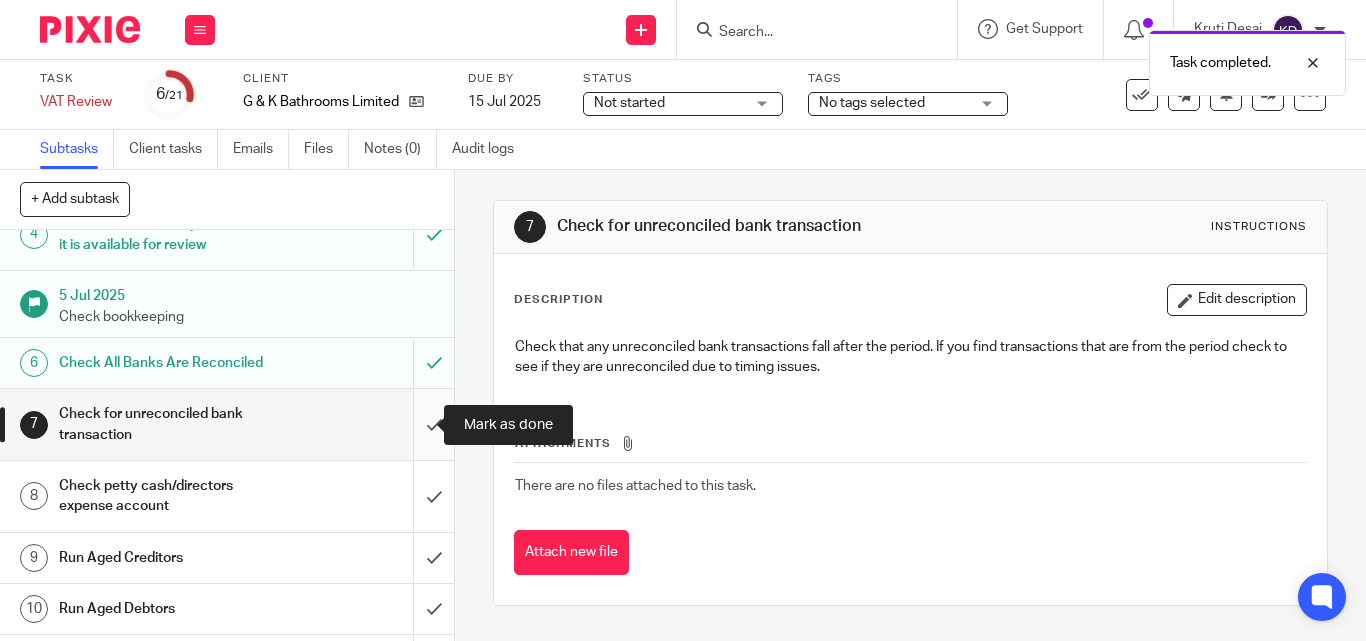 click at bounding box center [227, 424] 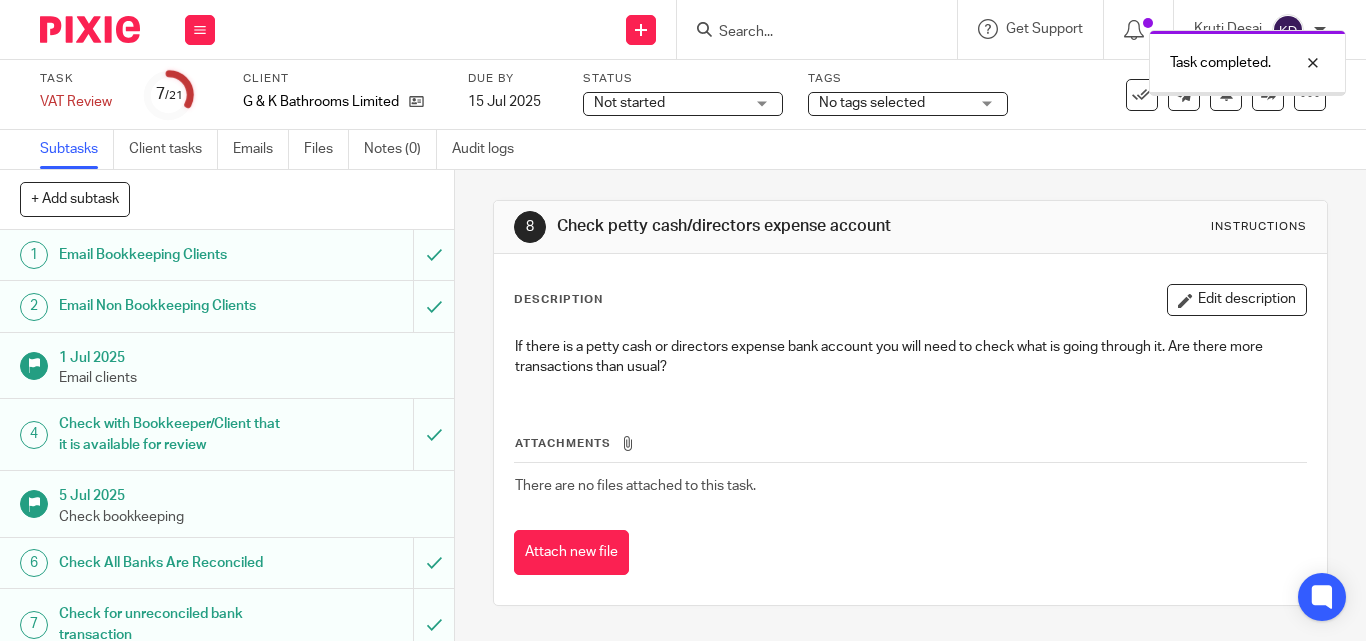scroll, scrollTop: 0, scrollLeft: 0, axis: both 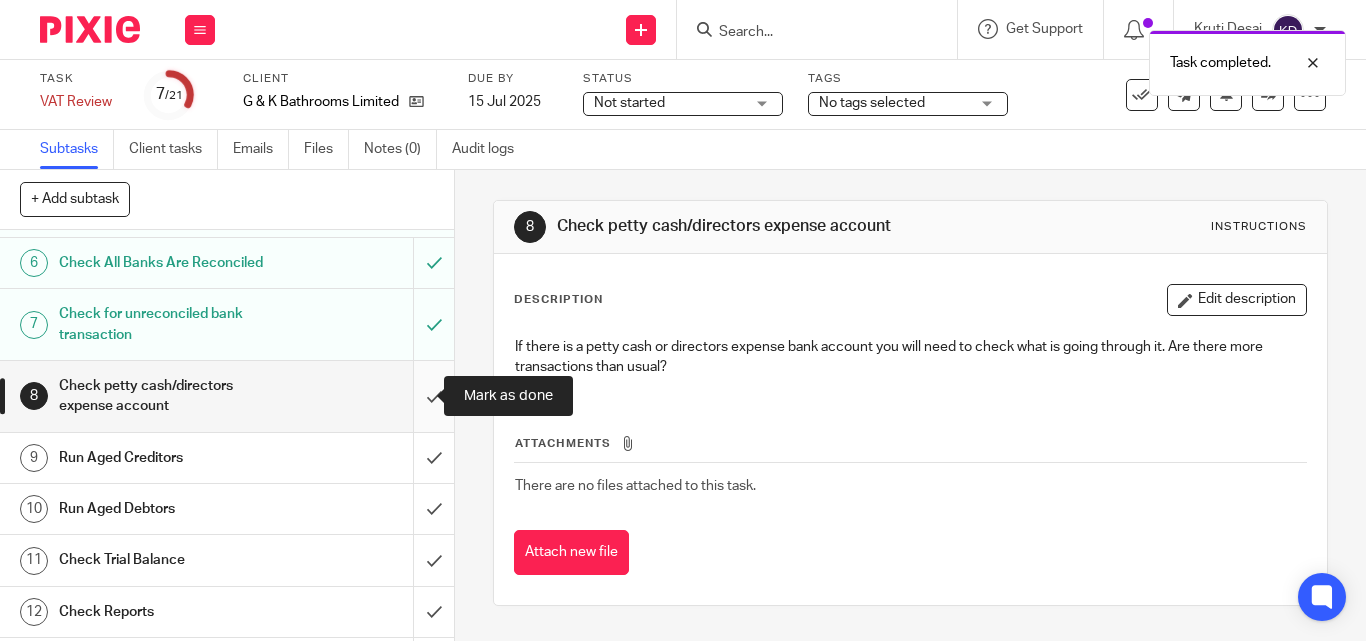 drag, startPoint x: 407, startPoint y: 402, endPoint x: 387, endPoint y: 403, distance: 20.024984 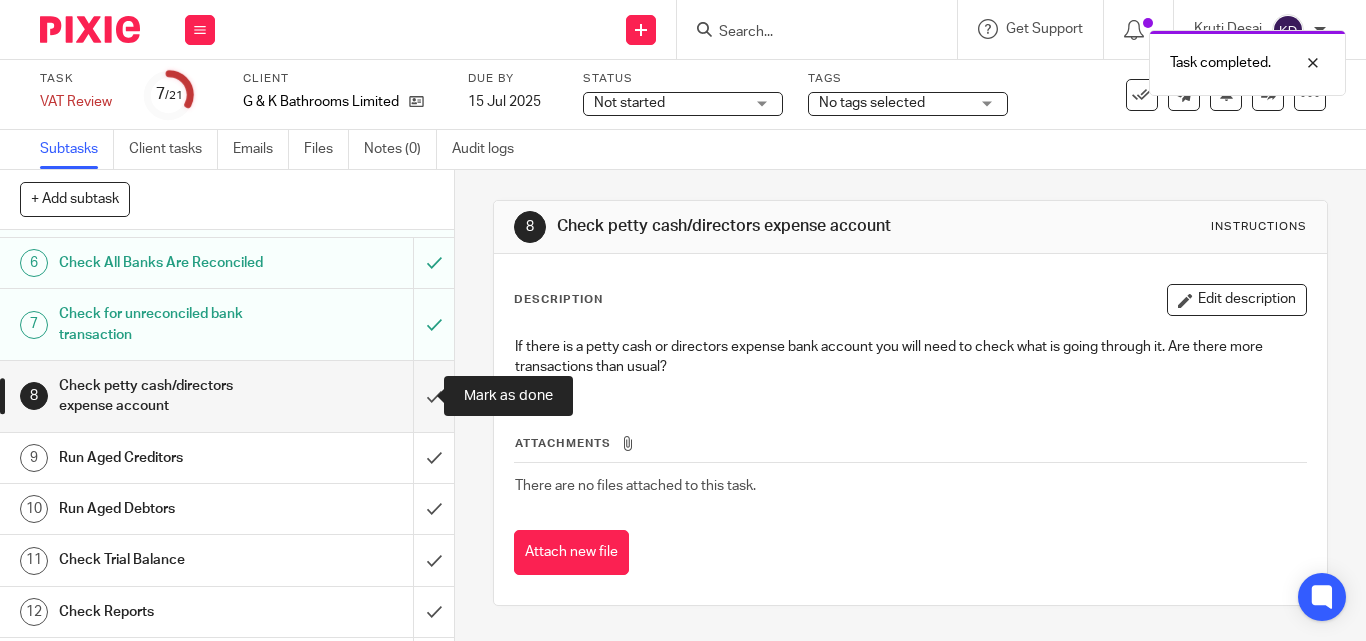 click at bounding box center [227, 396] 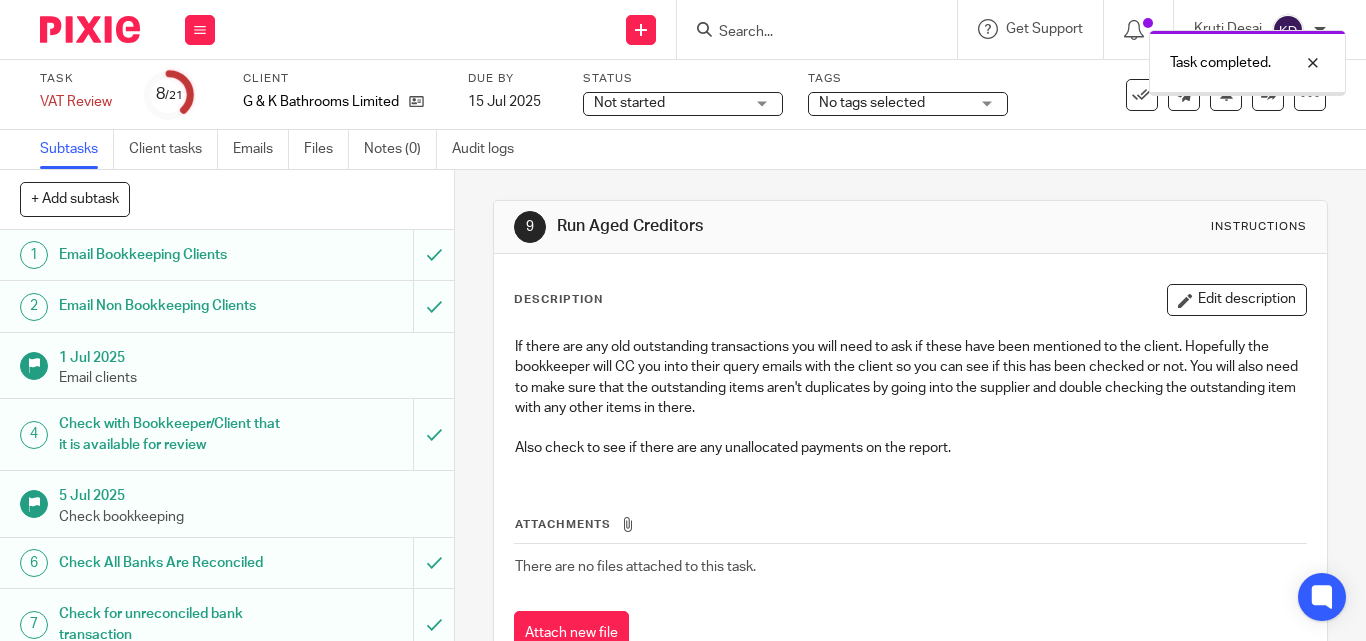 scroll, scrollTop: 0, scrollLeft: 0, axis: both 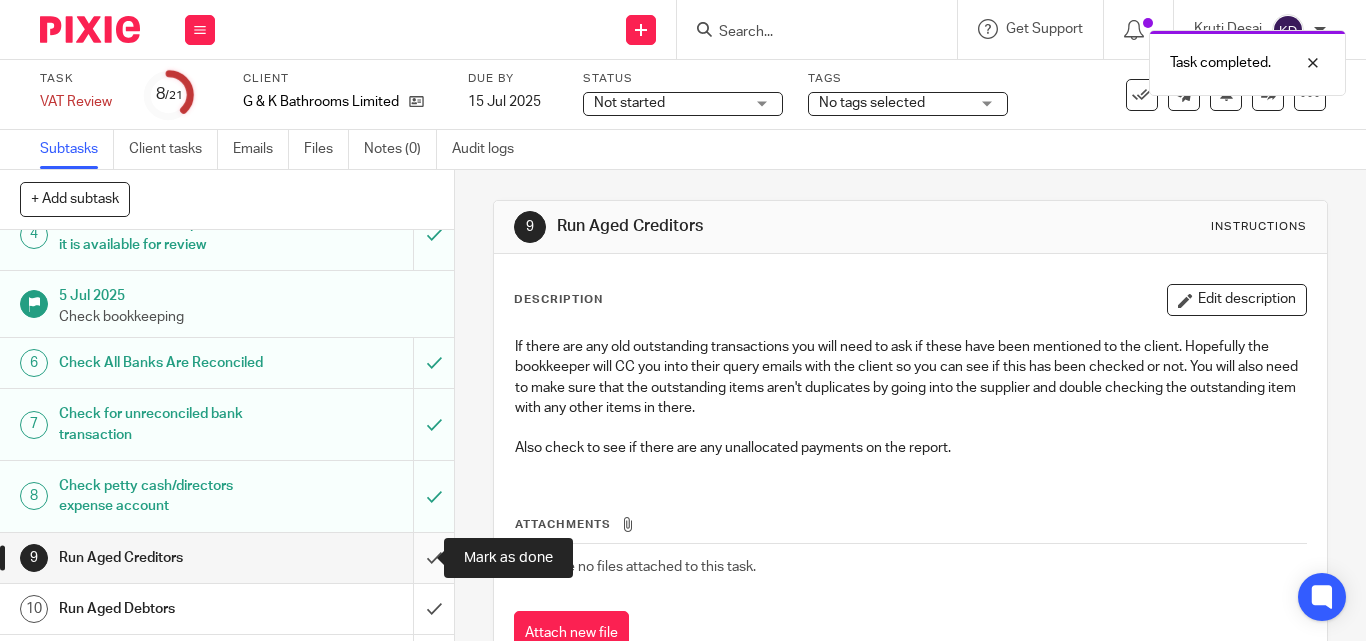 click at bounding box center [227, 558] 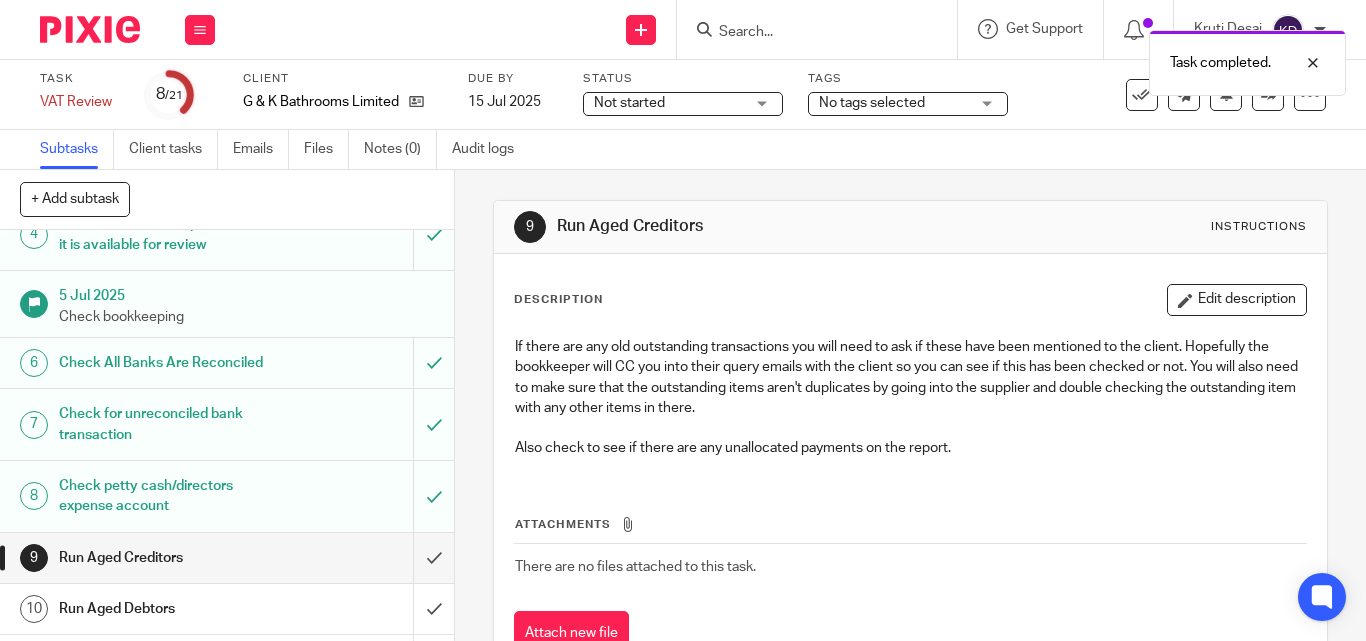 scroll, scrollTop: 400, scrollLeft: 0, axis: vertical 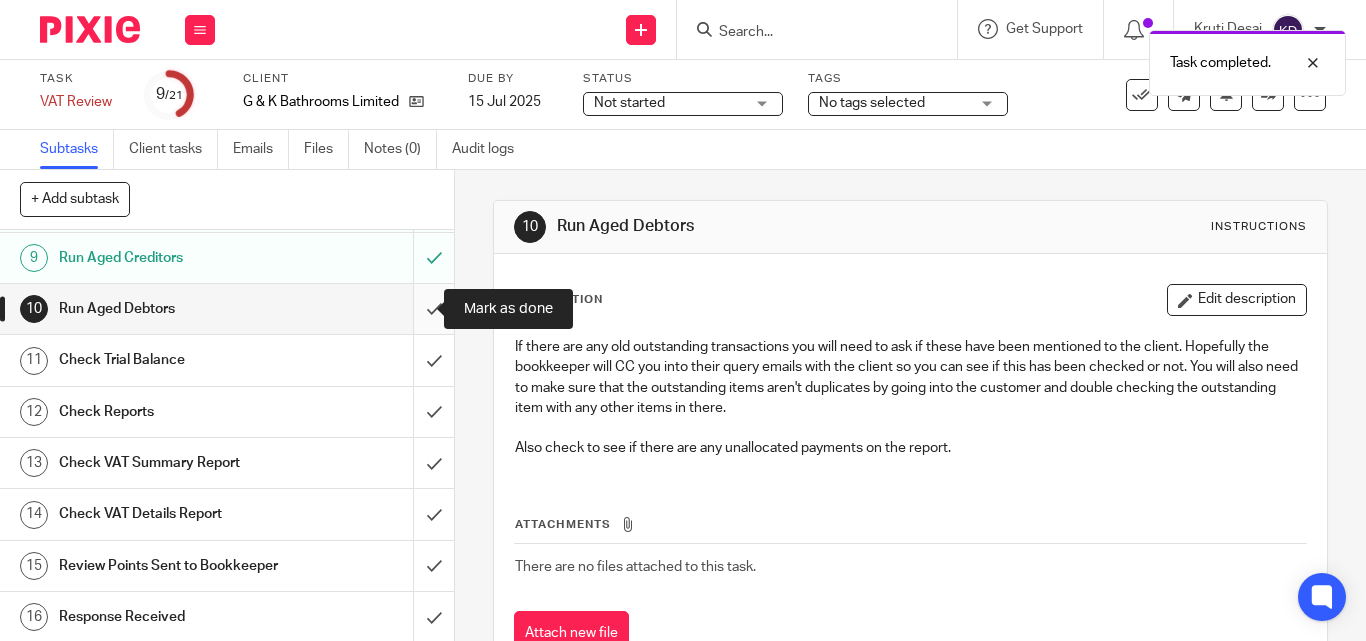 click at bounding box center [227, 309] 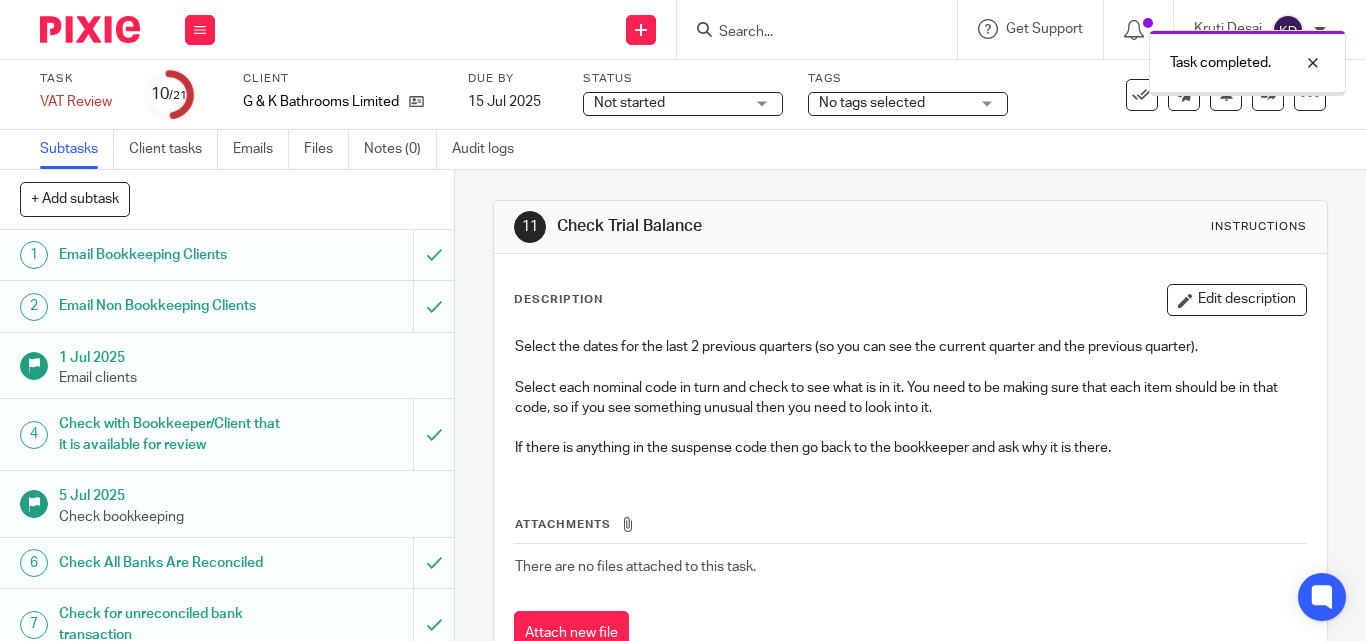 scroll, scrollTop: 0, scrollLeft: 0, axis: both 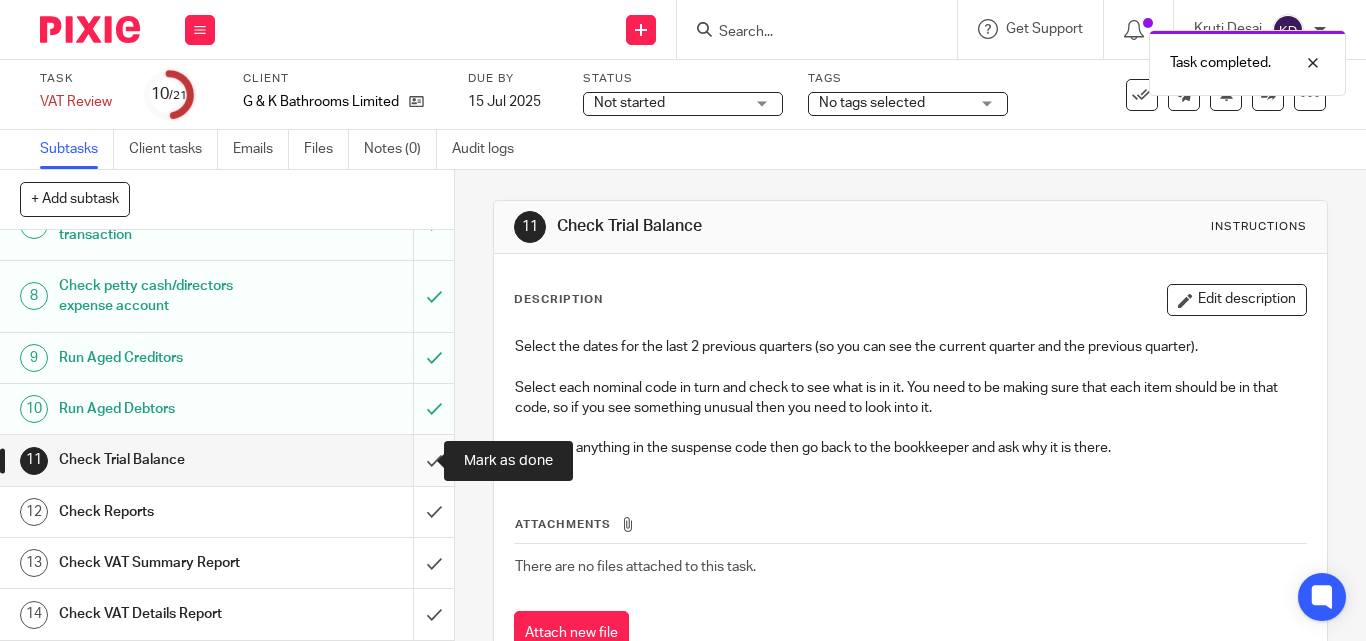 click at bounding box center [227, 460] 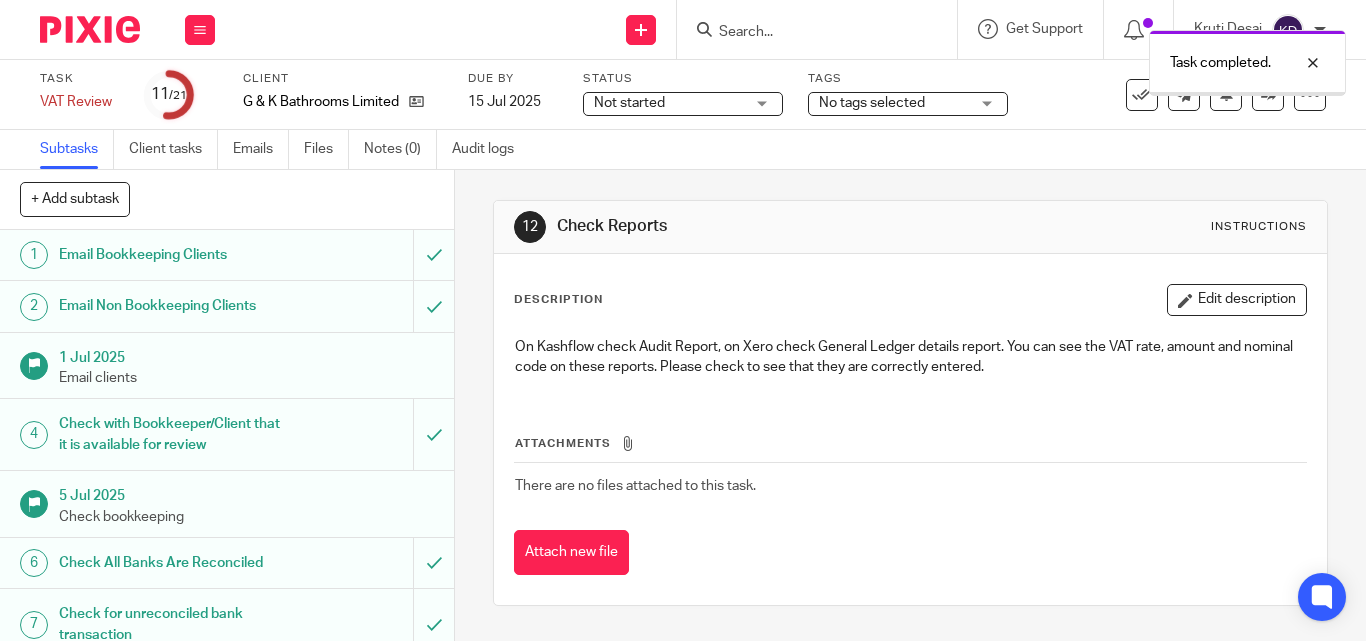 scroll, scrollTop: 0, scrollLeft: 0, axis: both 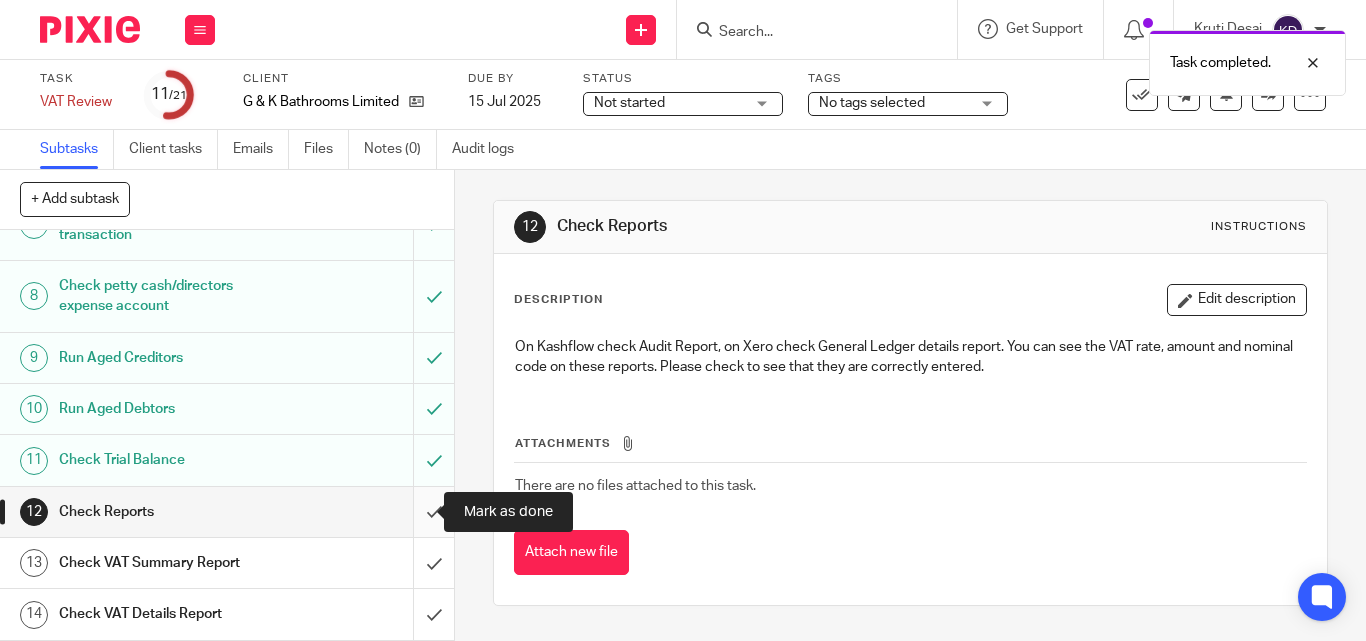 click at bounding box center [227, 512] 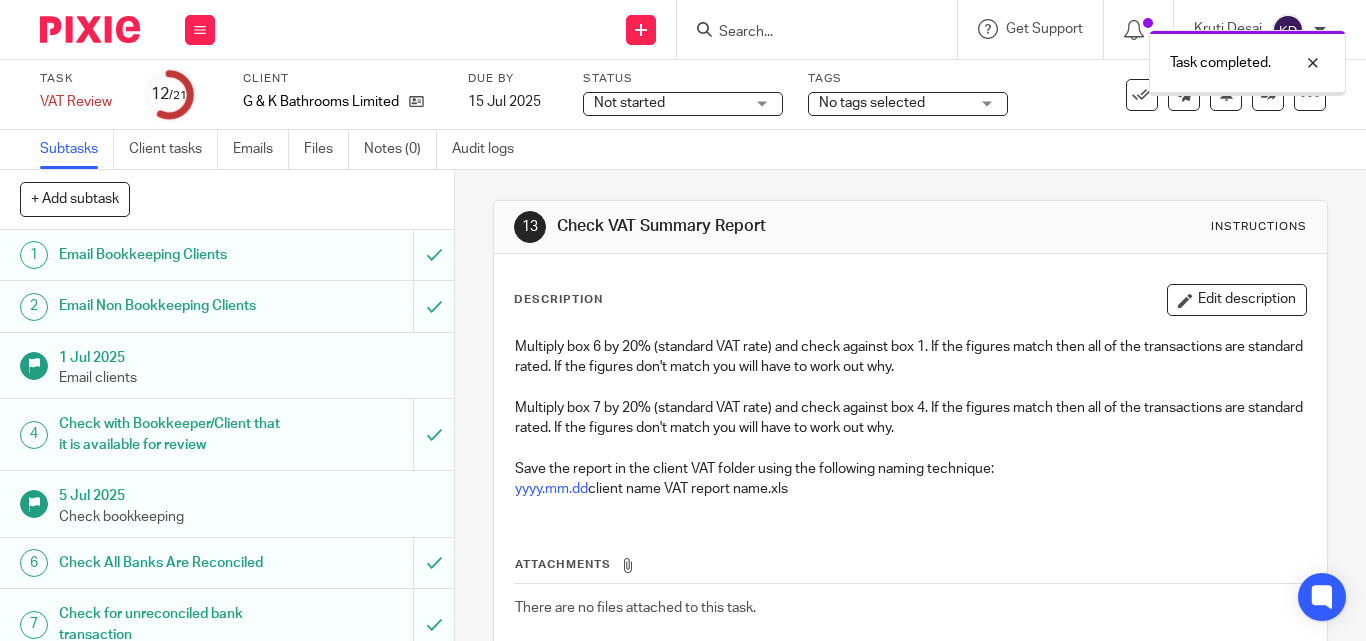 scroll, scrollTop: 0, scrollLeft: 0, axis: both 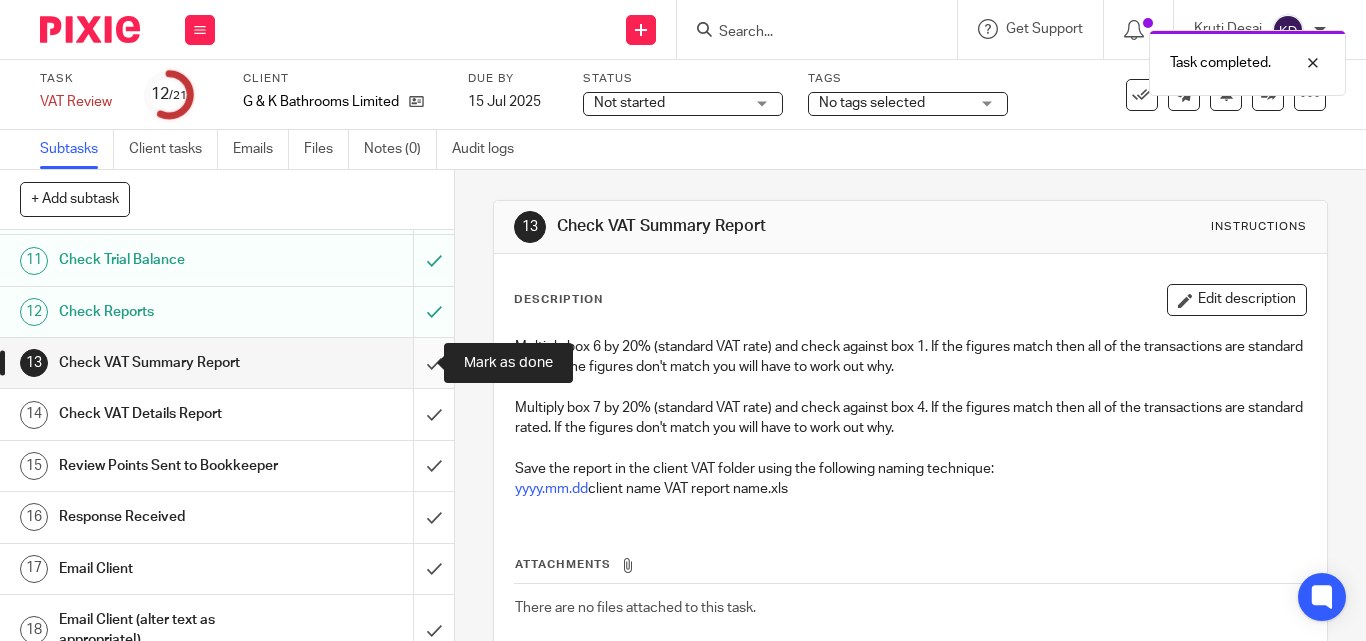 click at bounding box center (227, 363) 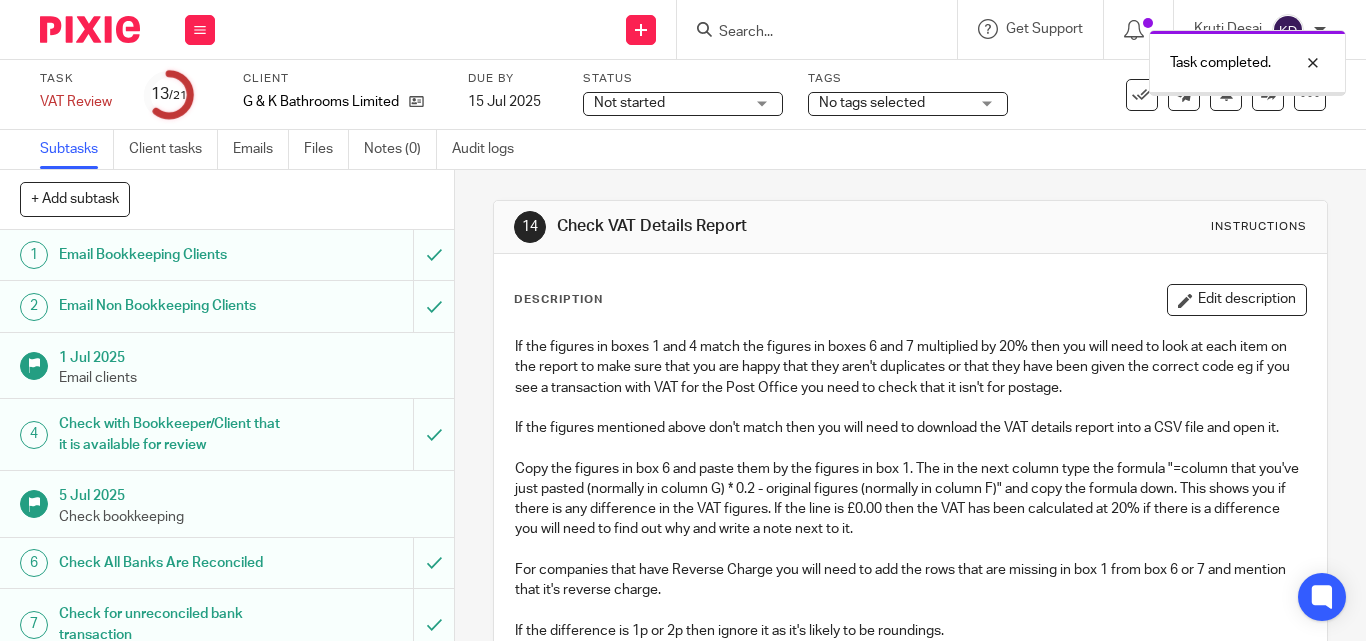 scroll, scrollTop: 0, scrollLeft: 0, axis: both 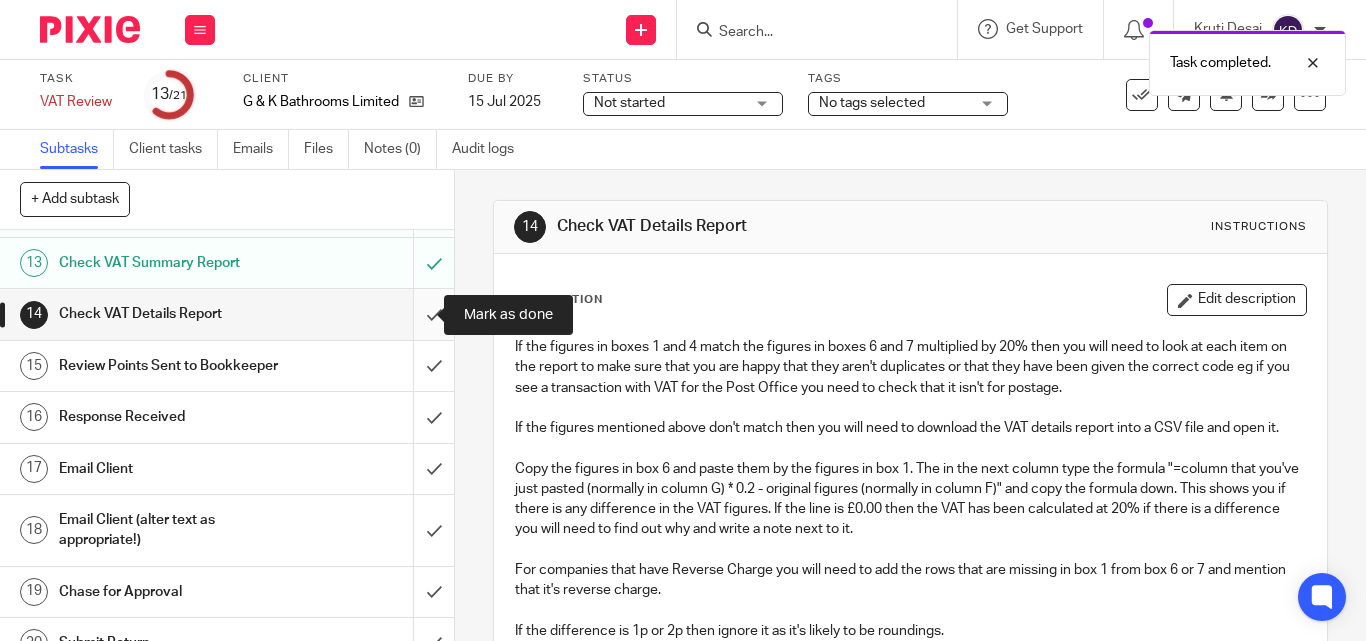 click at bounding box center (227, 314) 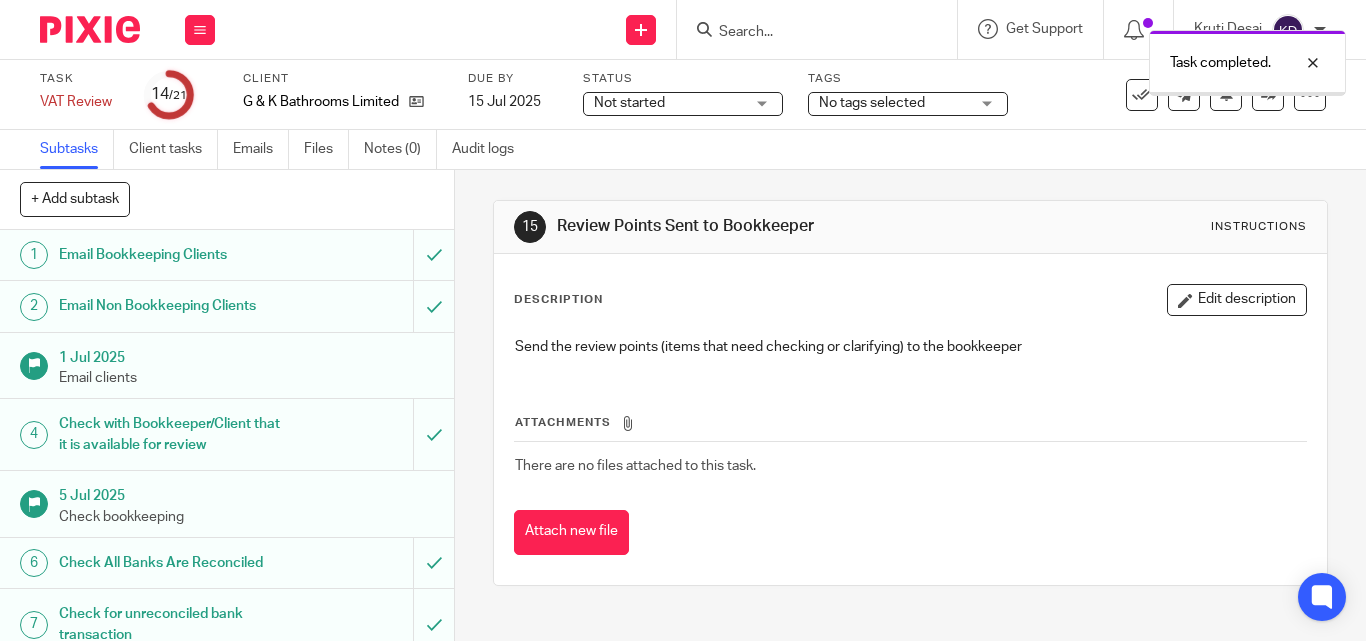 scroll, scrollTop: 0, scrollLeft: 0, axis: both 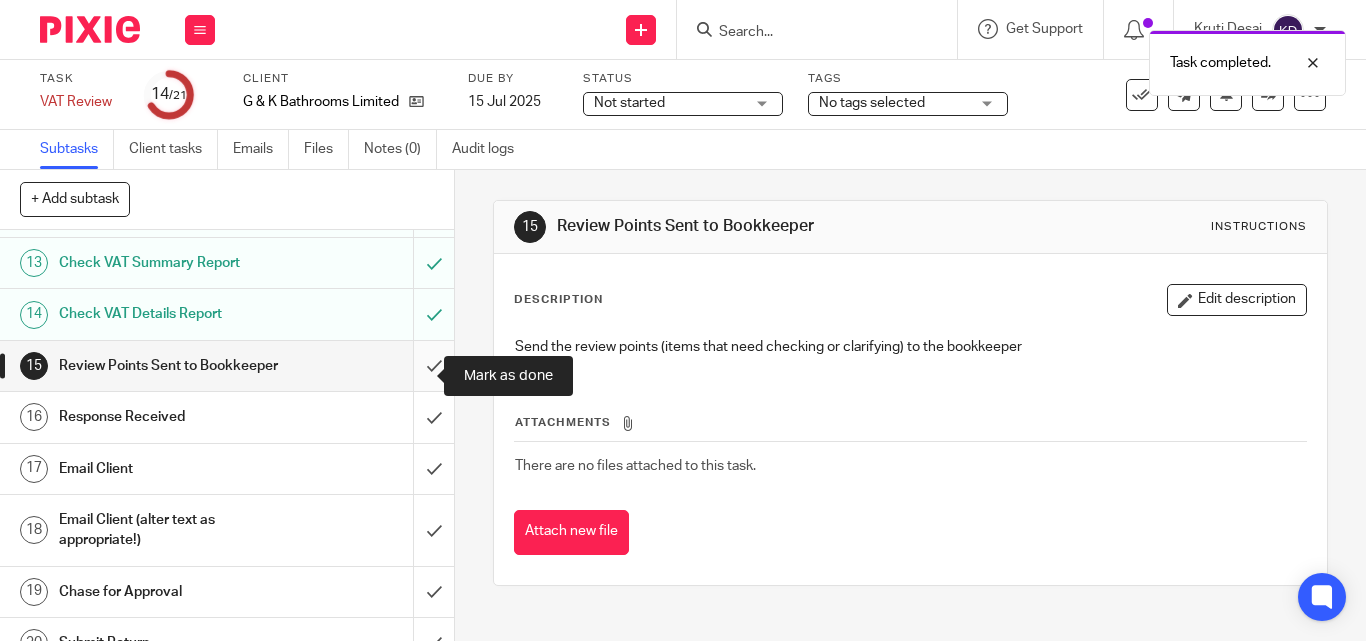 click at bounding box center (227, 366) 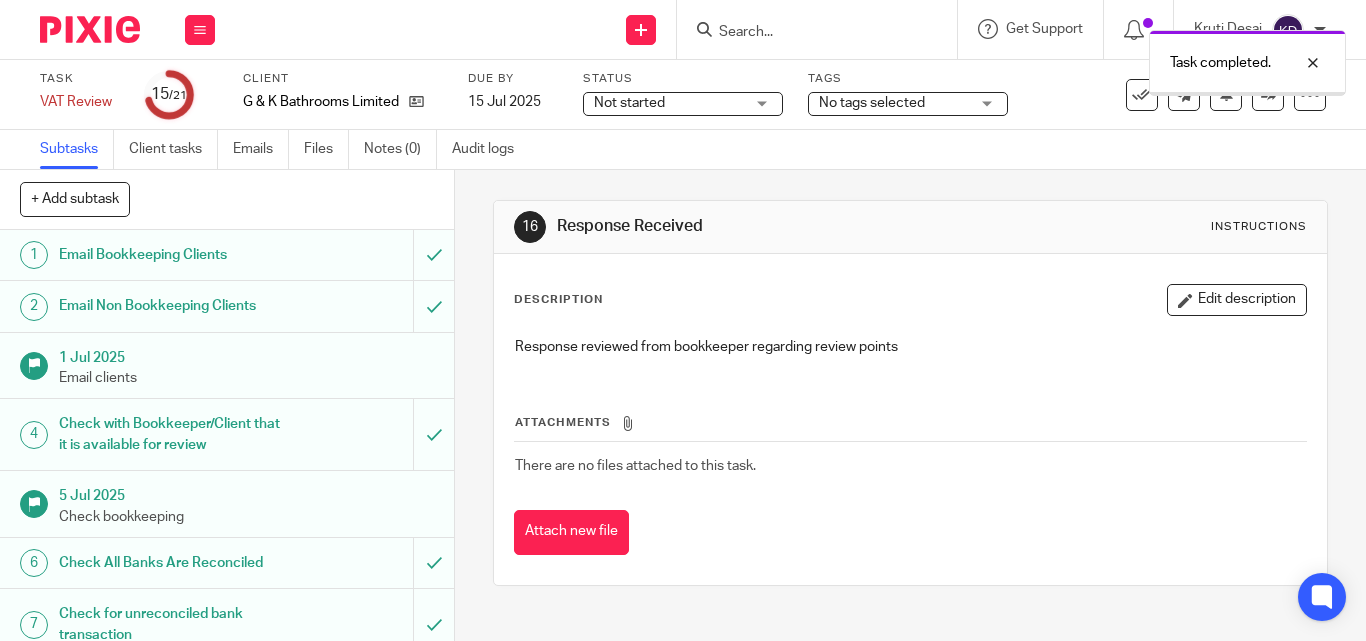 scroll, scrollTop: 0, scrollLeft: 0, axis: both 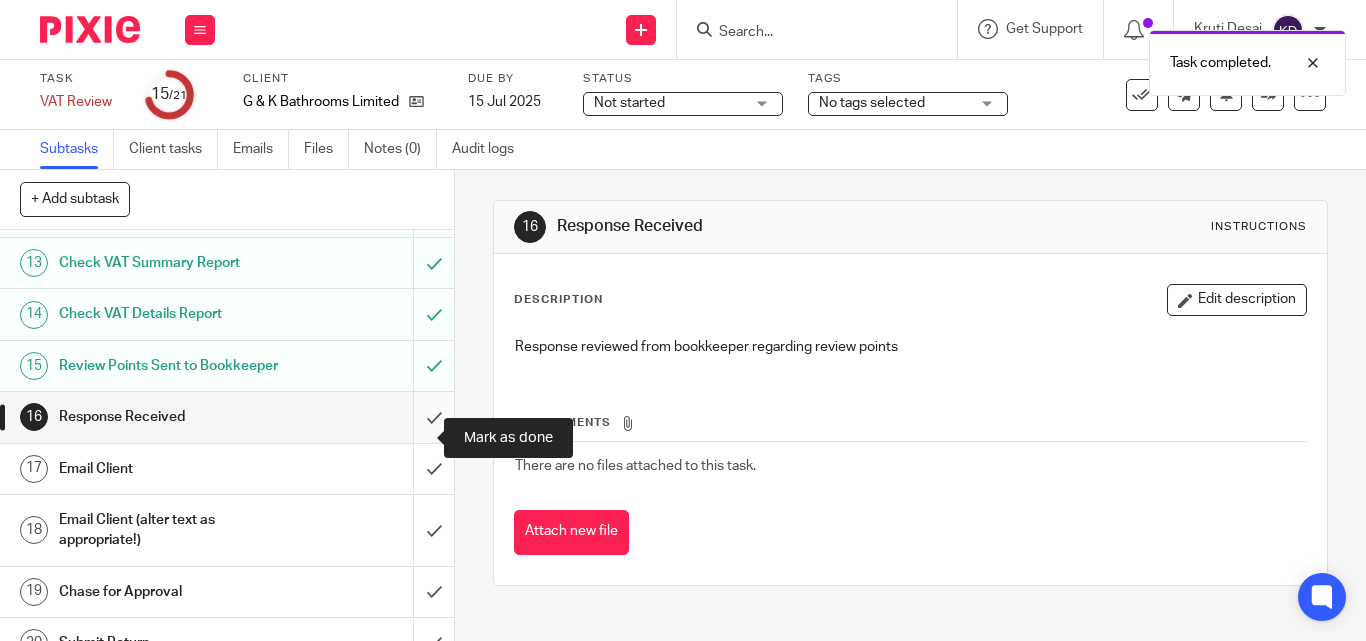 click at bounding box center [227, 417] 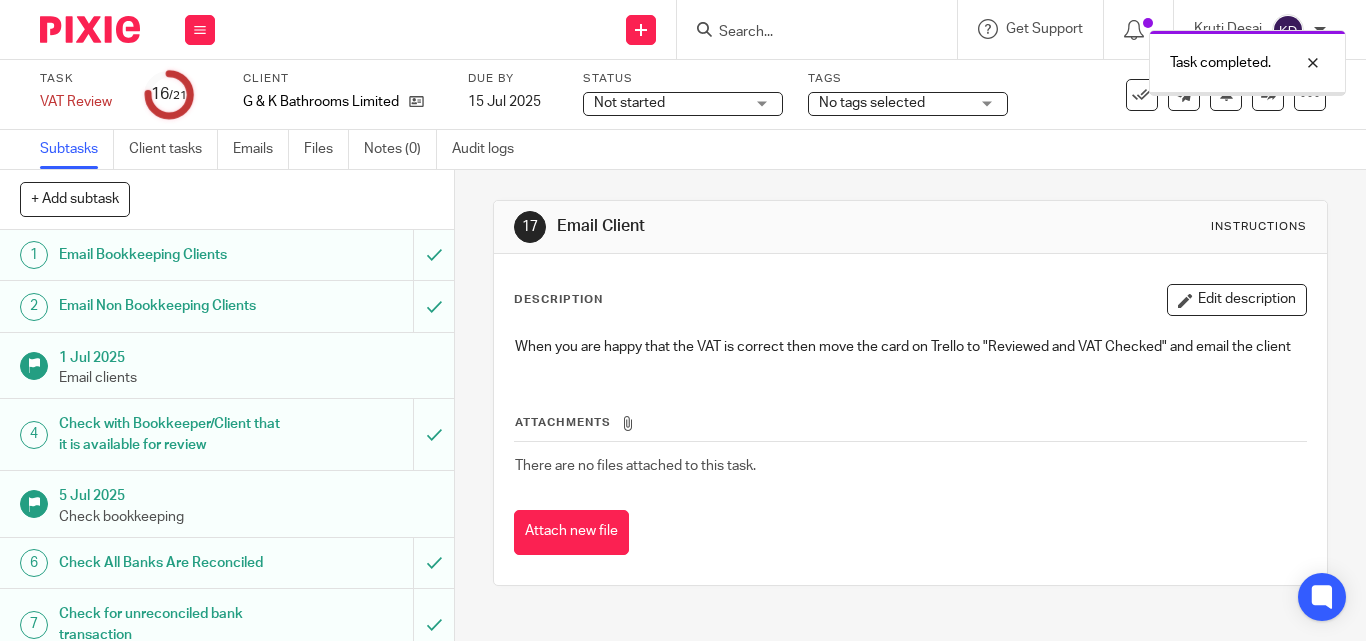 scroll, scrollTop: 0, scrollLeft: 0, axis: both 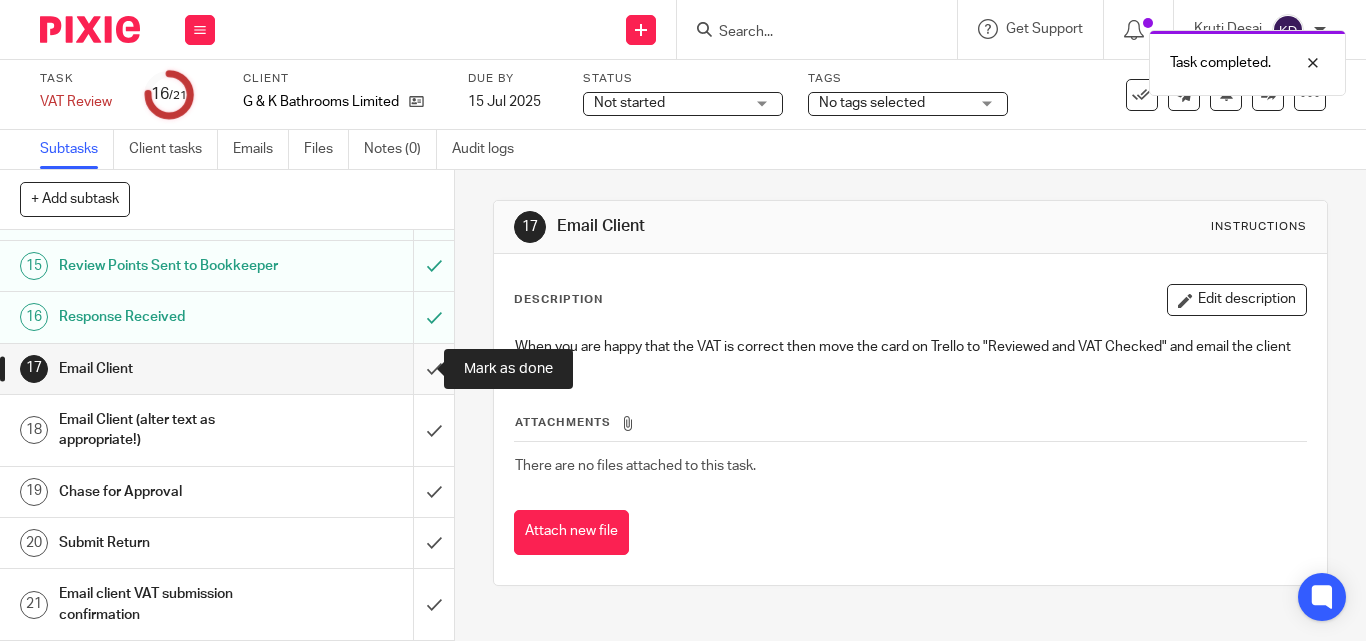 click at bounding box center [227, 369] 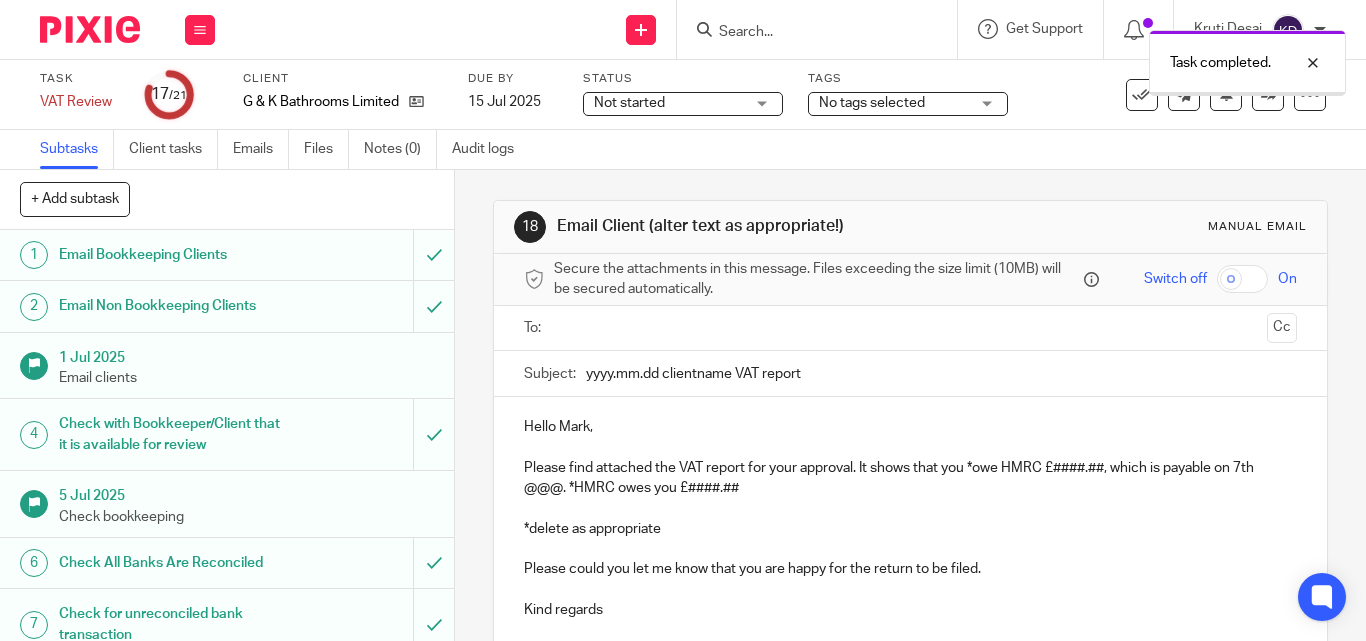 scroll, scrollTop: 0, scrollLeft: 0, axis: both 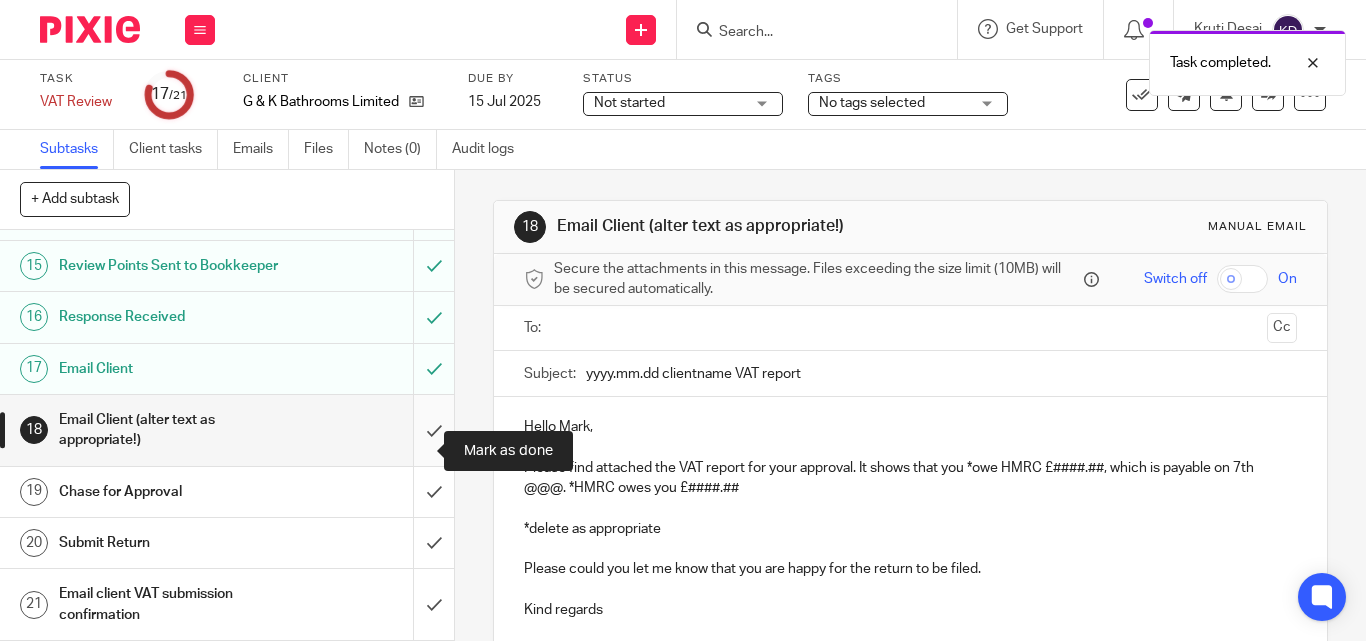 click at bounding box center (227, 430) 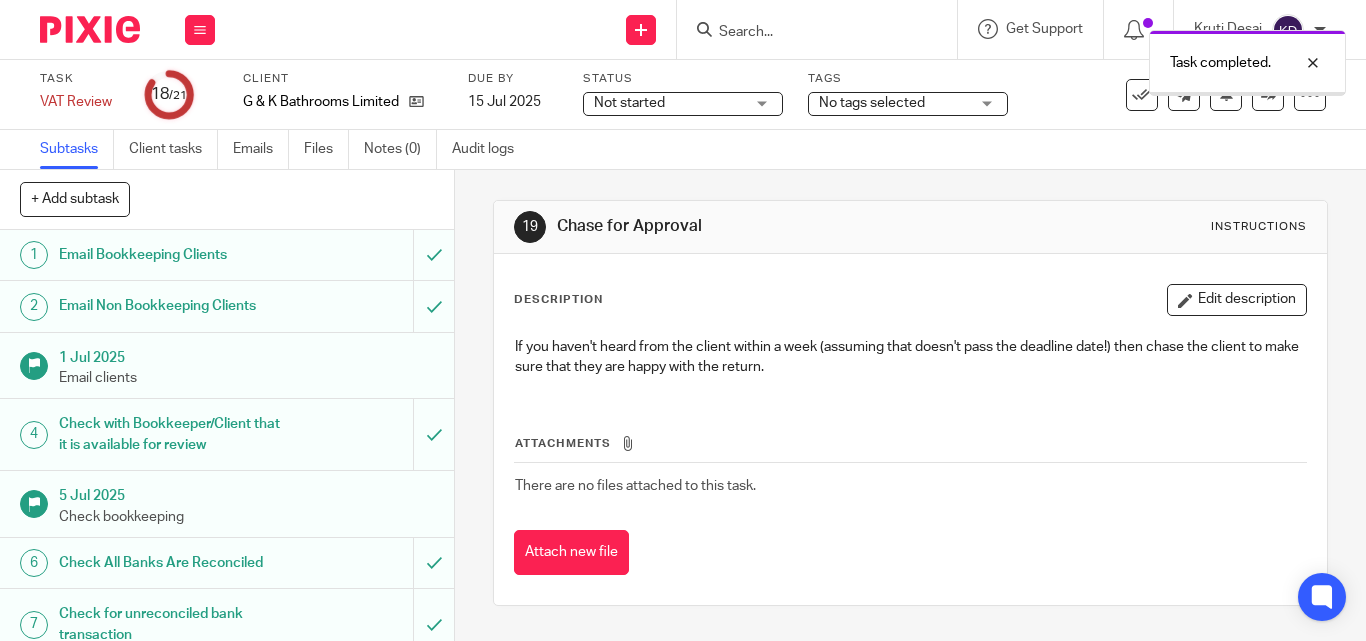 scroll, scrollTop: 0, scrollLeft: 0, axis: both 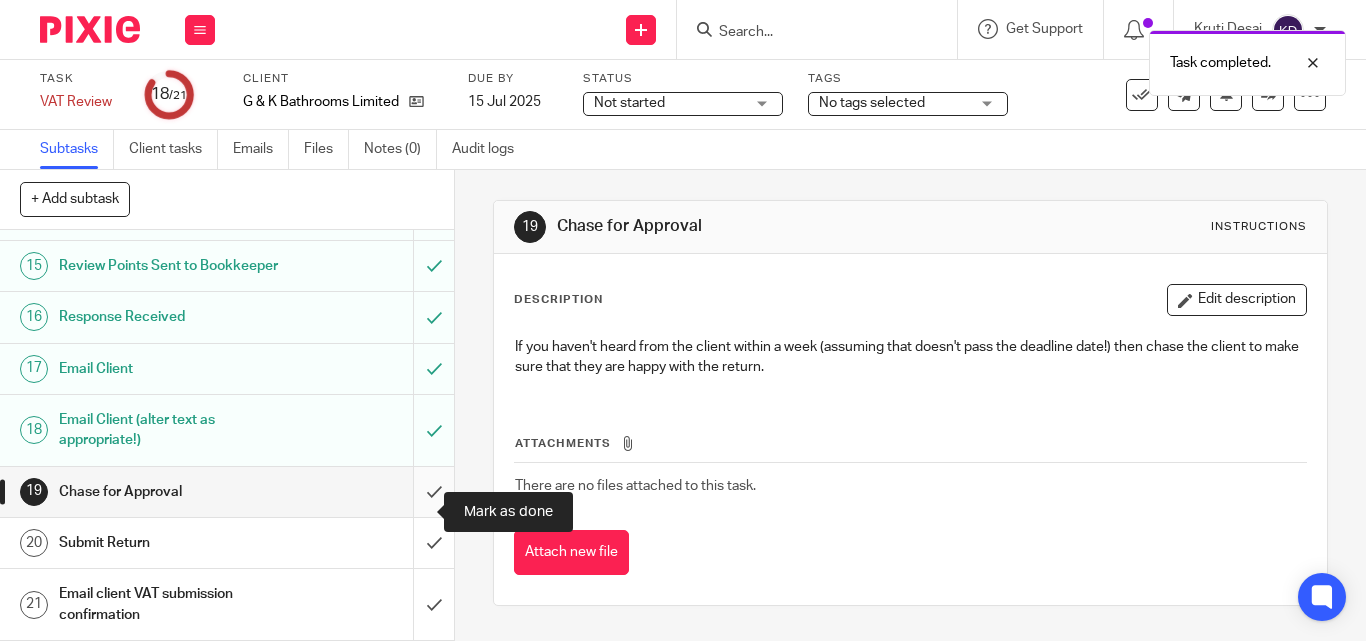 click at bounding box center (227, 492) 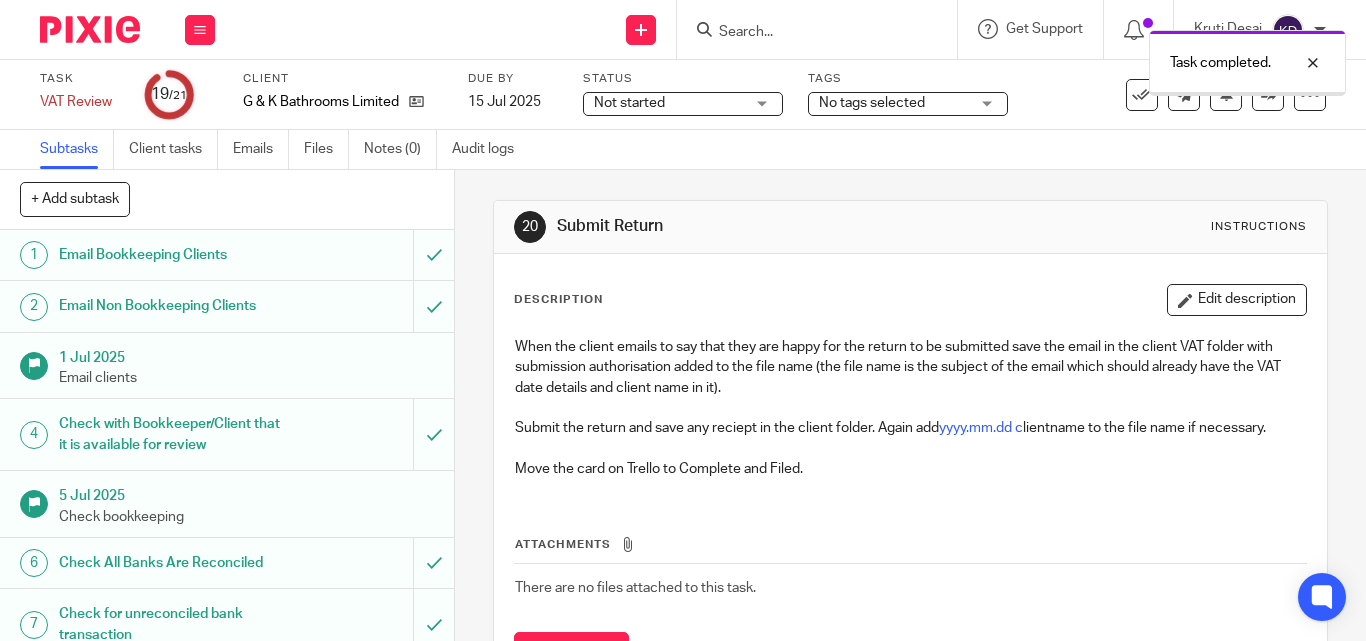 scroll, scrollTop: 0, scrollLeft: 0, axis: both 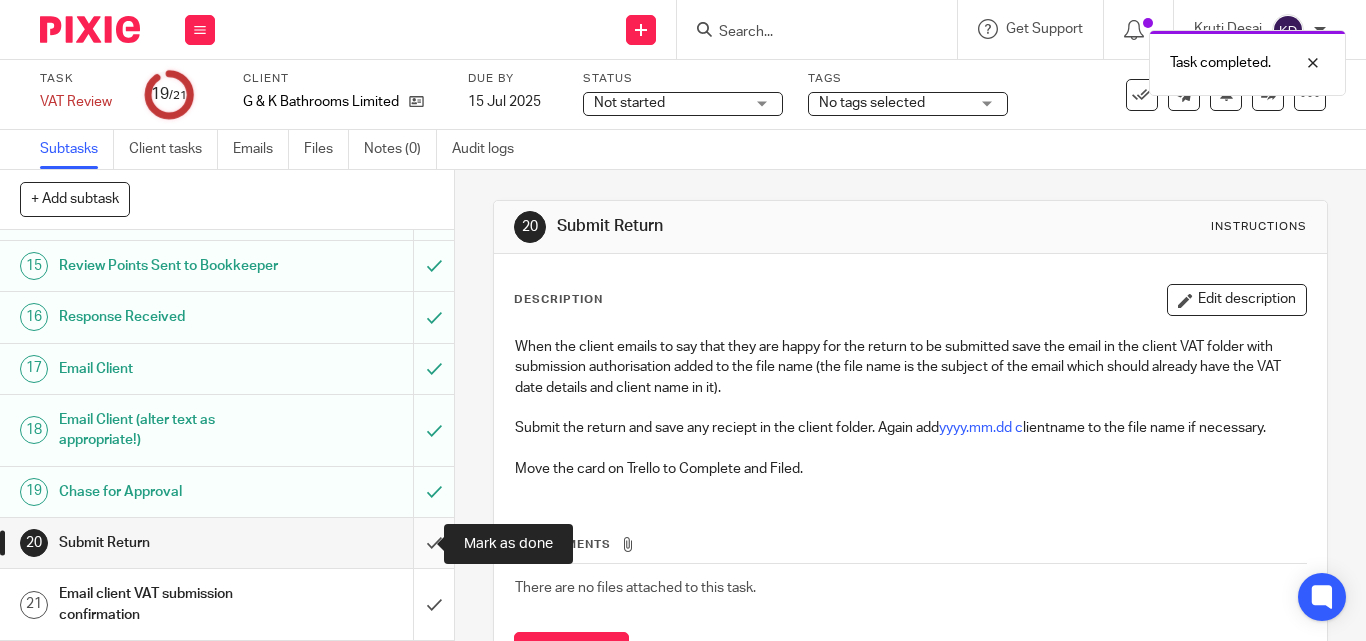 click at bounding box center [227, 543] 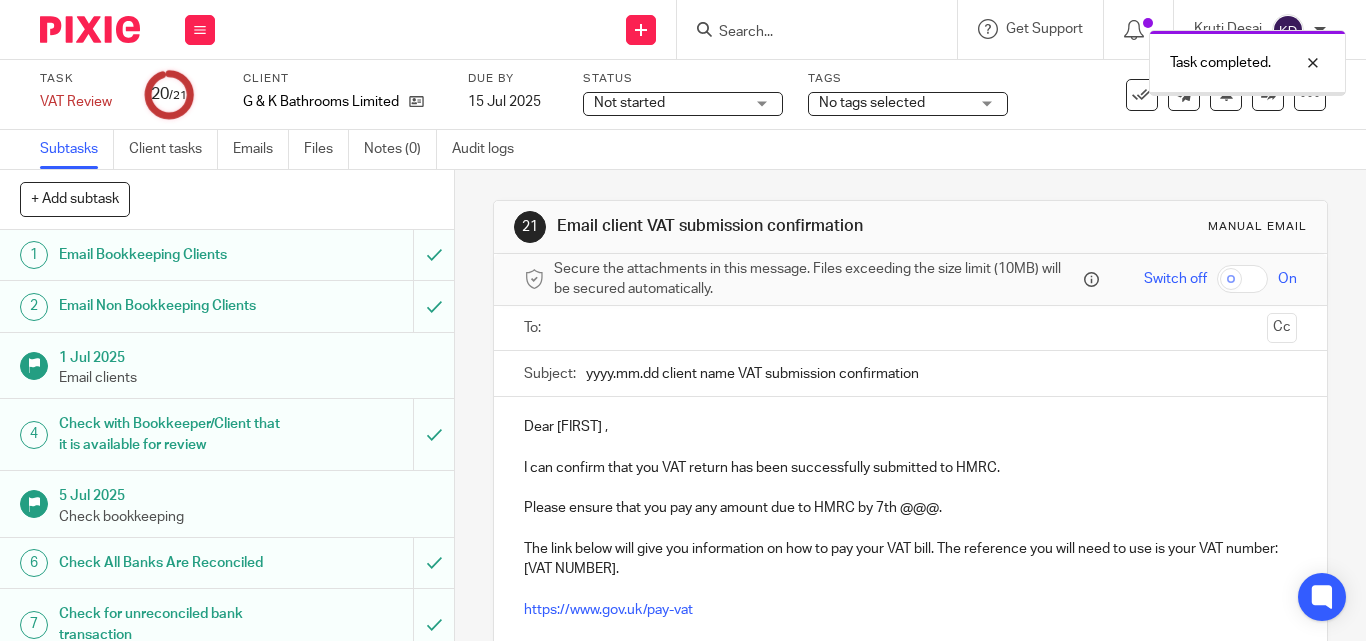 scroll, scrollTop: 0, scrollLeft: 0, axis: both 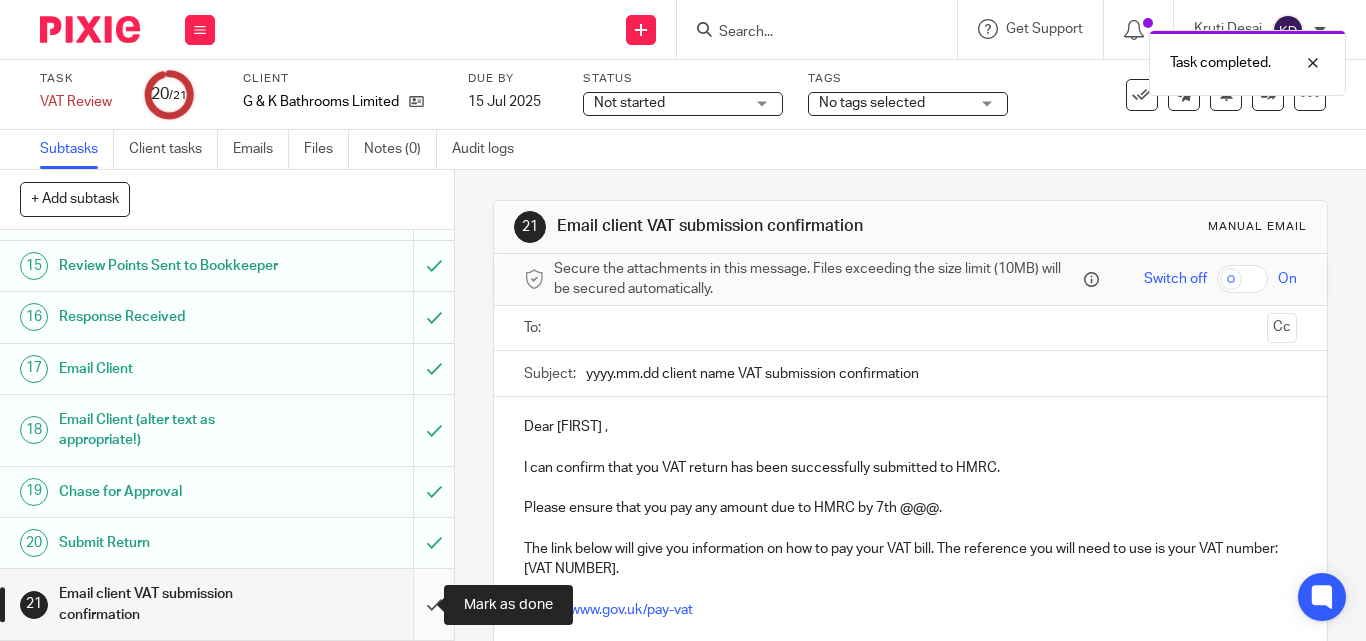 click at bounding box center (227, 604) 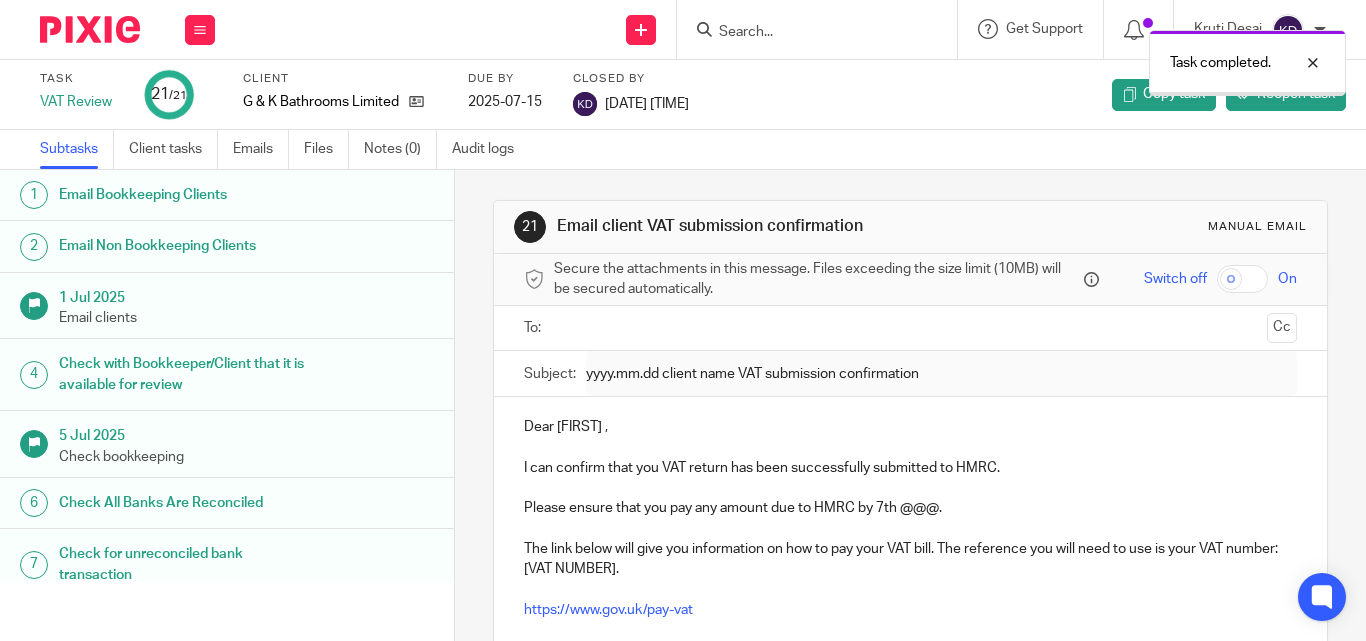 scroll, scrollTop: 0, scrollLeft: 0, axis: both 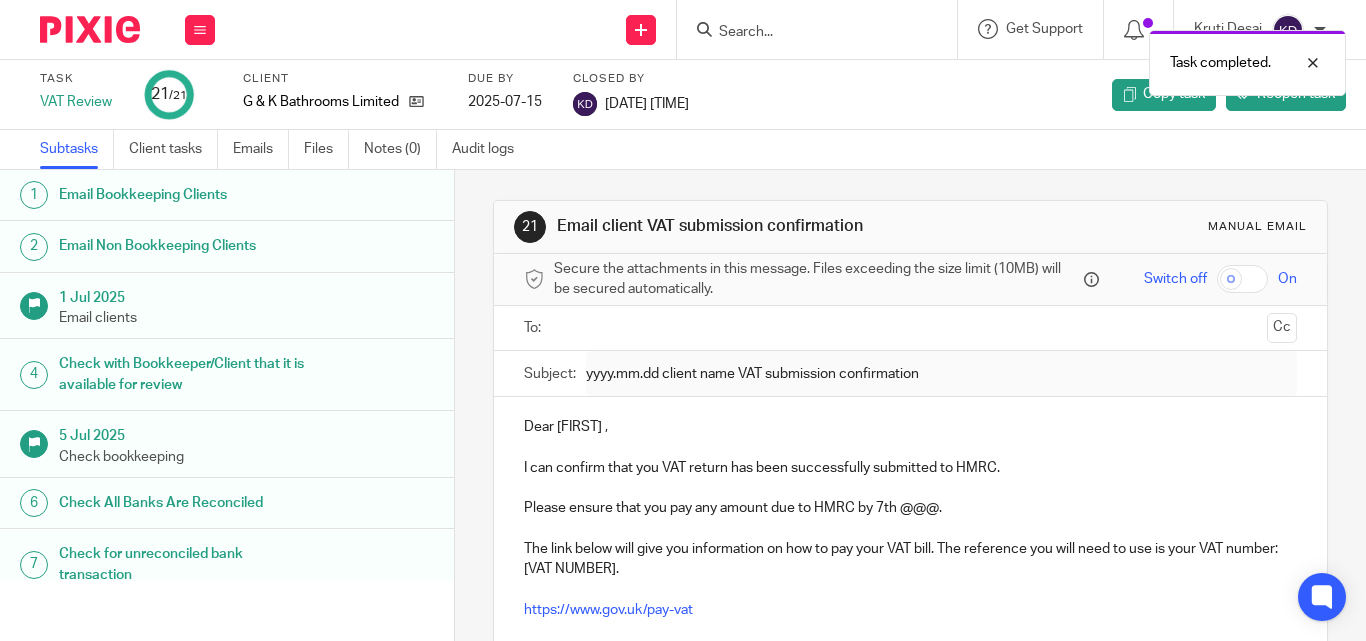 click at bounding box center (90, 29) 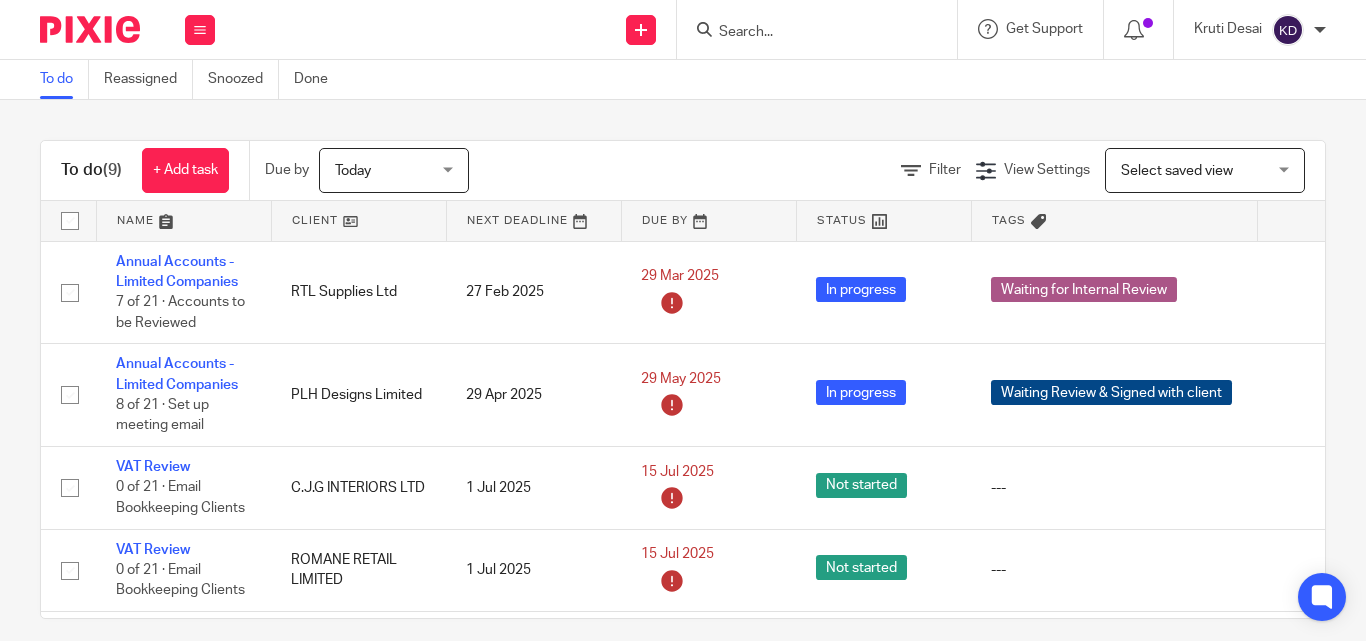 scroll, scrollTop: 0, scrollLeft: 0, axis: both 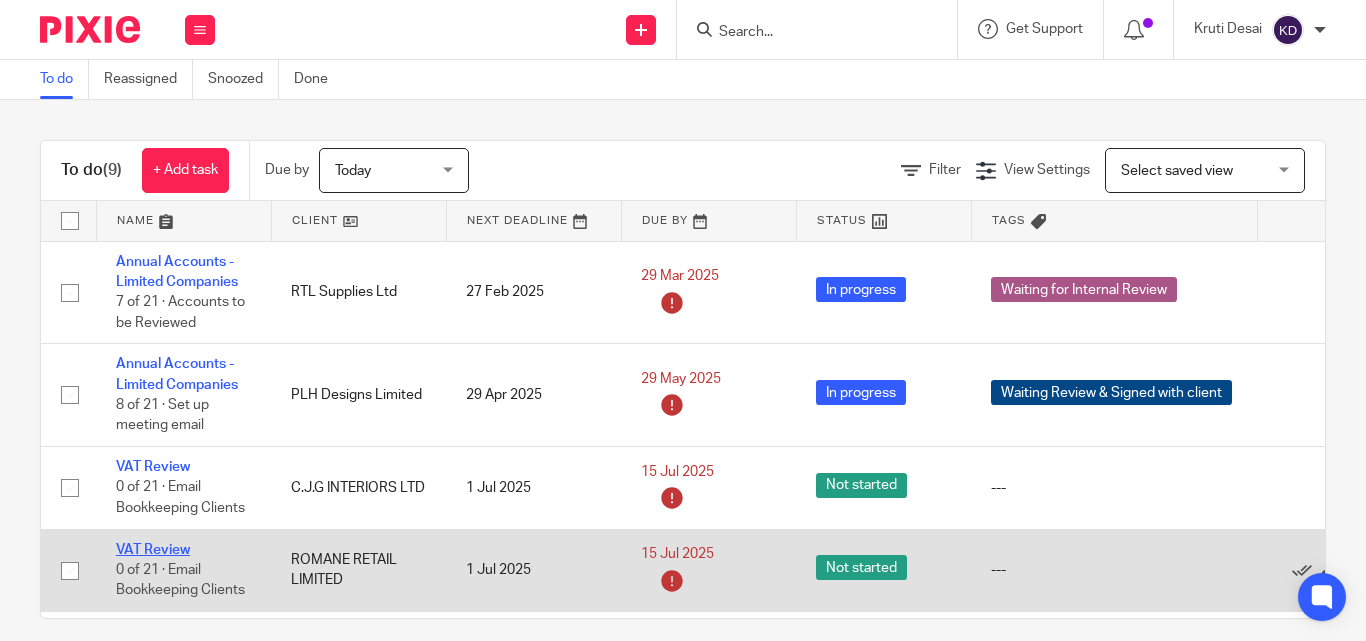 click on "VAT Review" at bounding box center [153, 550] 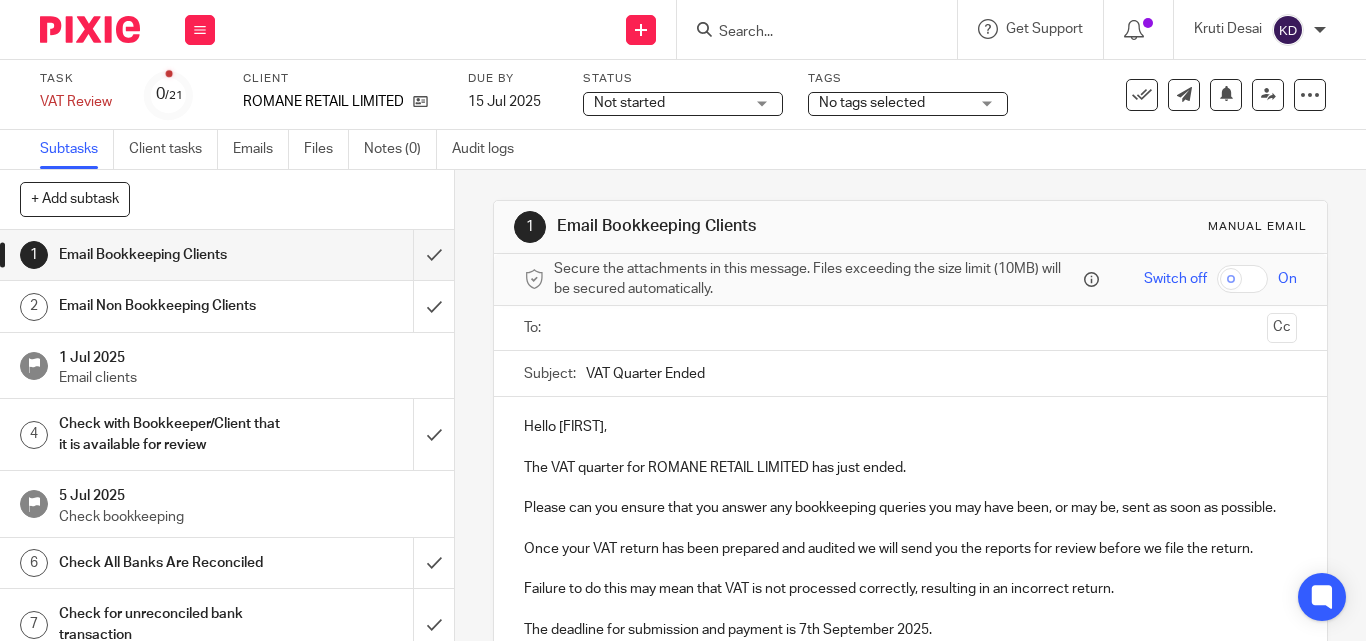 scroll, scrollTop: 0, scrollLeft: 0, axis: both 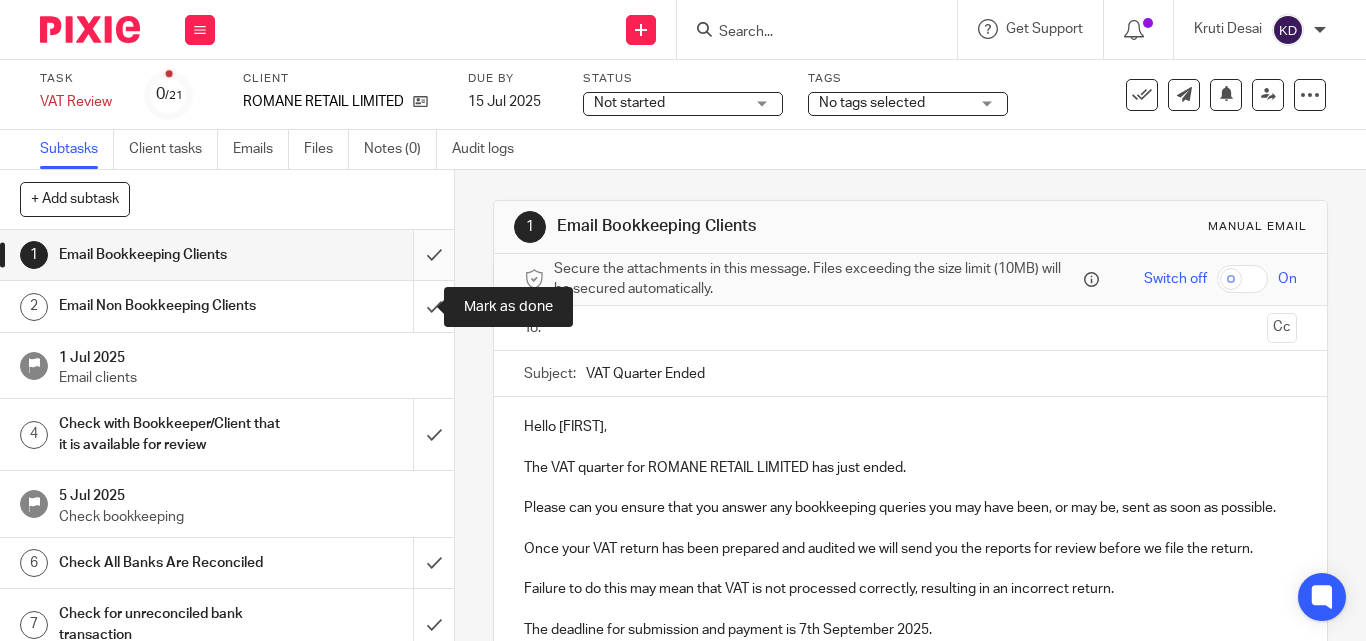 drag, startPoint x: 415, startPoint y: 298, endPoint x: 417, endPoint y: 256, distance: 42.047592 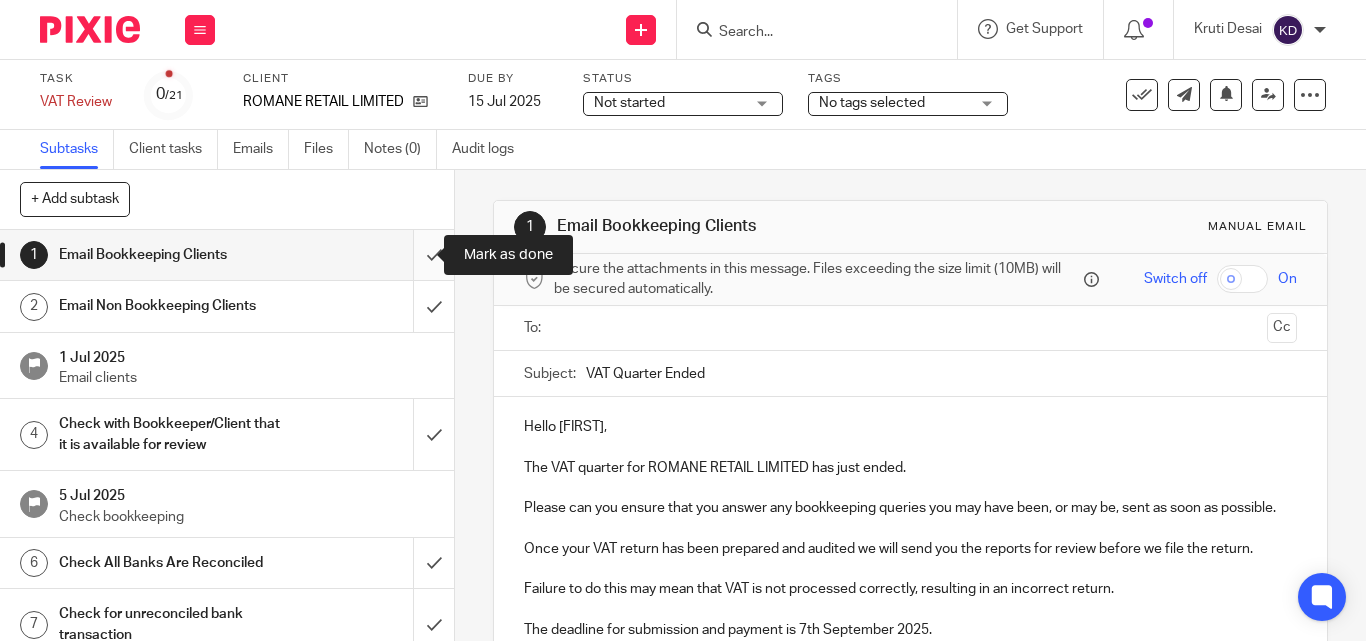 click at bounding box center (227, 255) 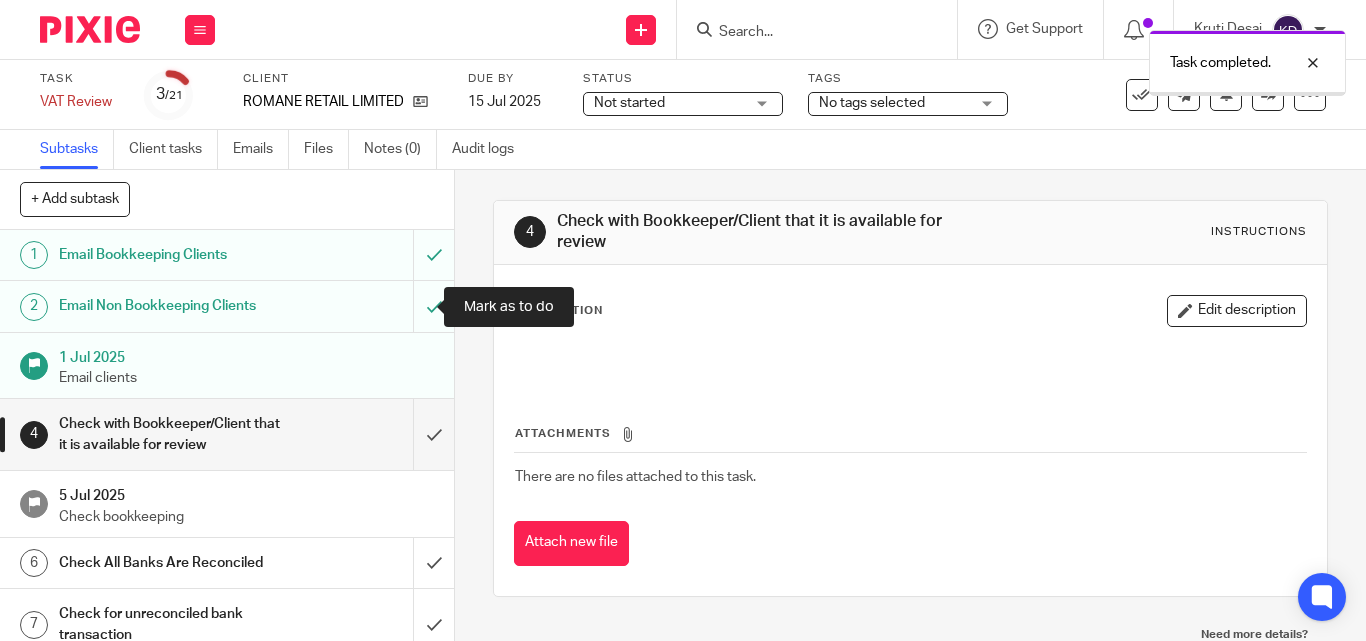 scroll, scrollTop: 0, scrollLeft: 0, axis: both 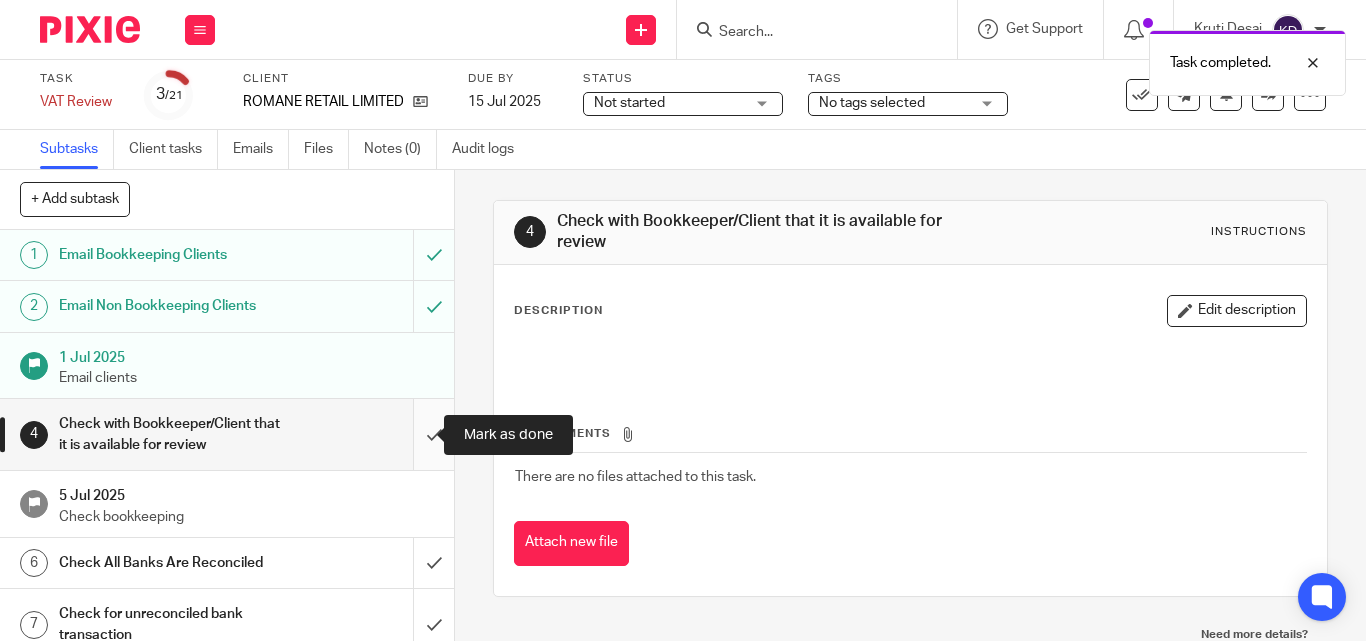 click at bounding box center (227, 434) 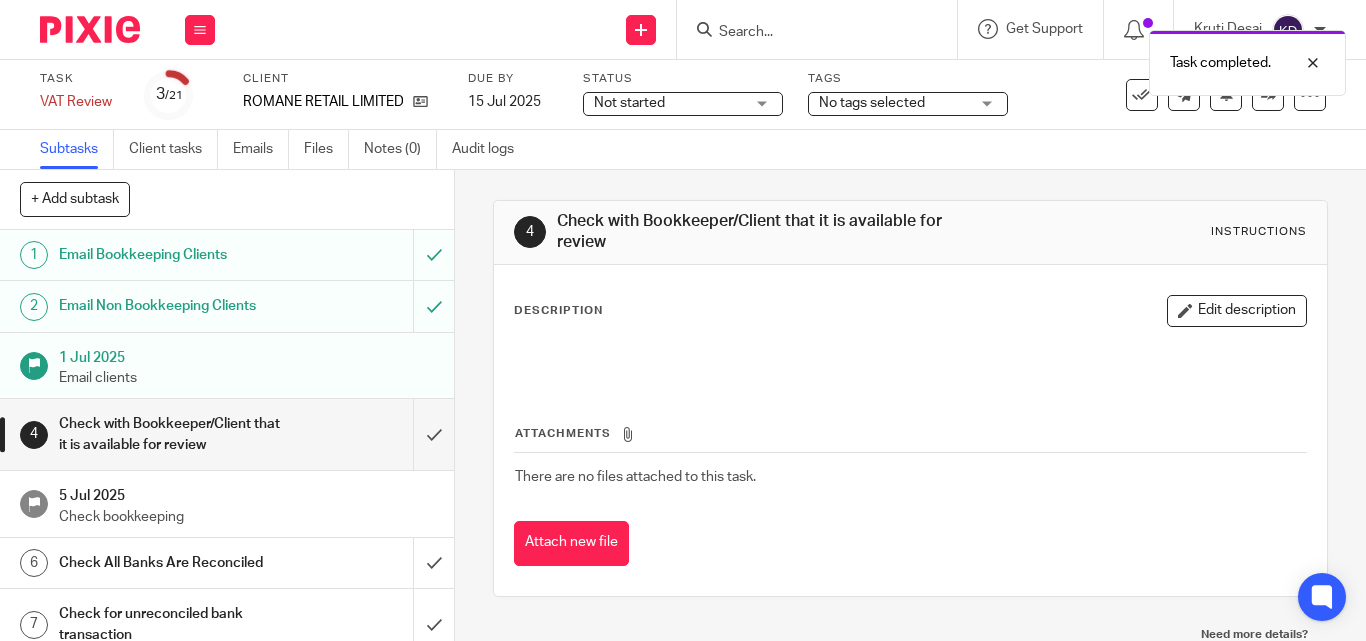 scroll, scrollTop: 200, scrollLeft: 0, axis: vertical 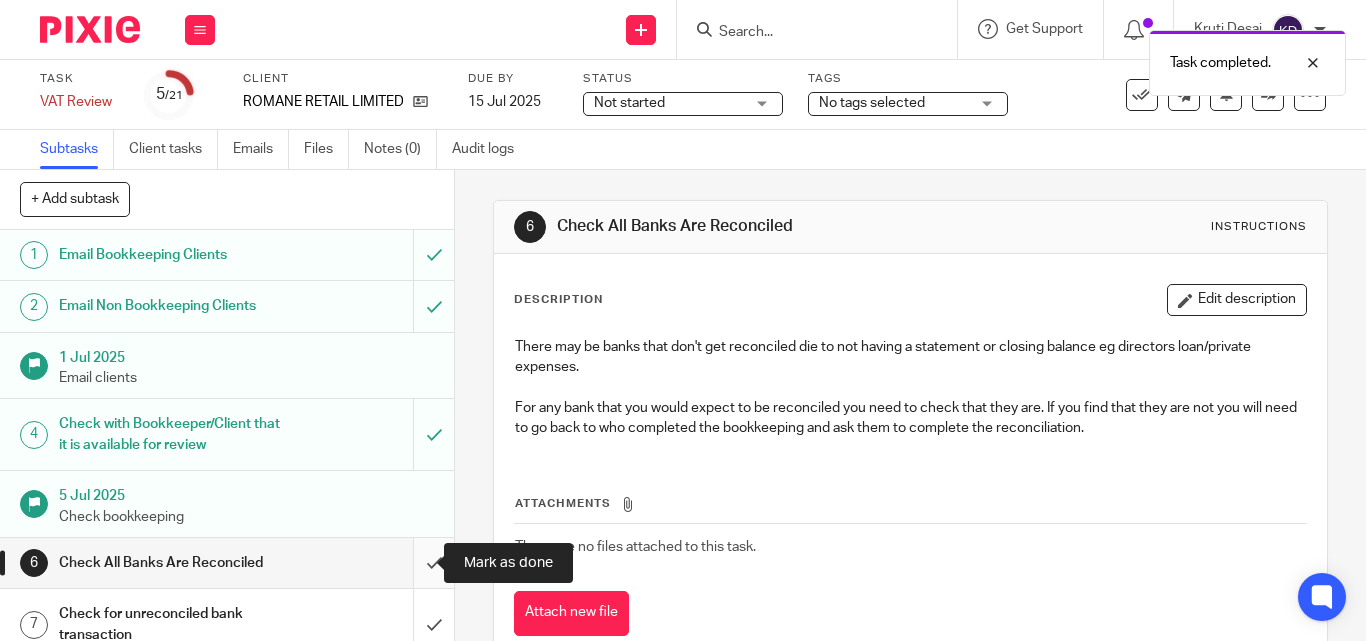 click at bounding box center (227, 563) 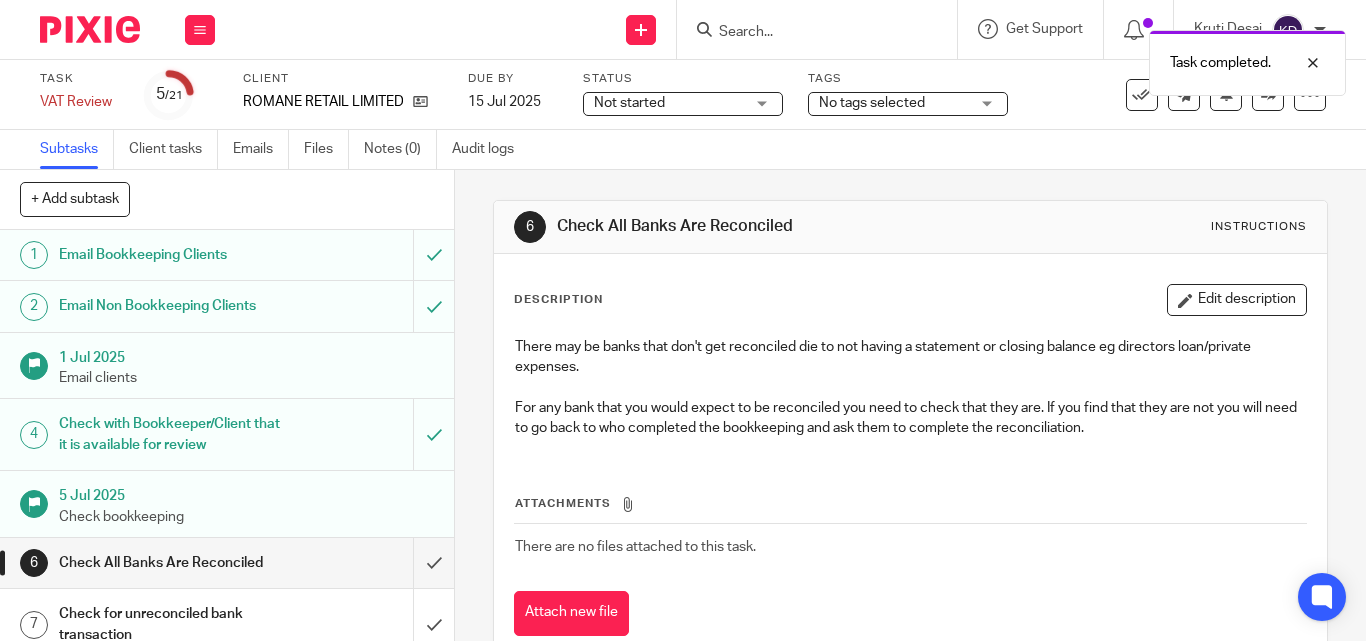 scroll, scrollTop: 300, scrollLeft: 0, axis: vertical 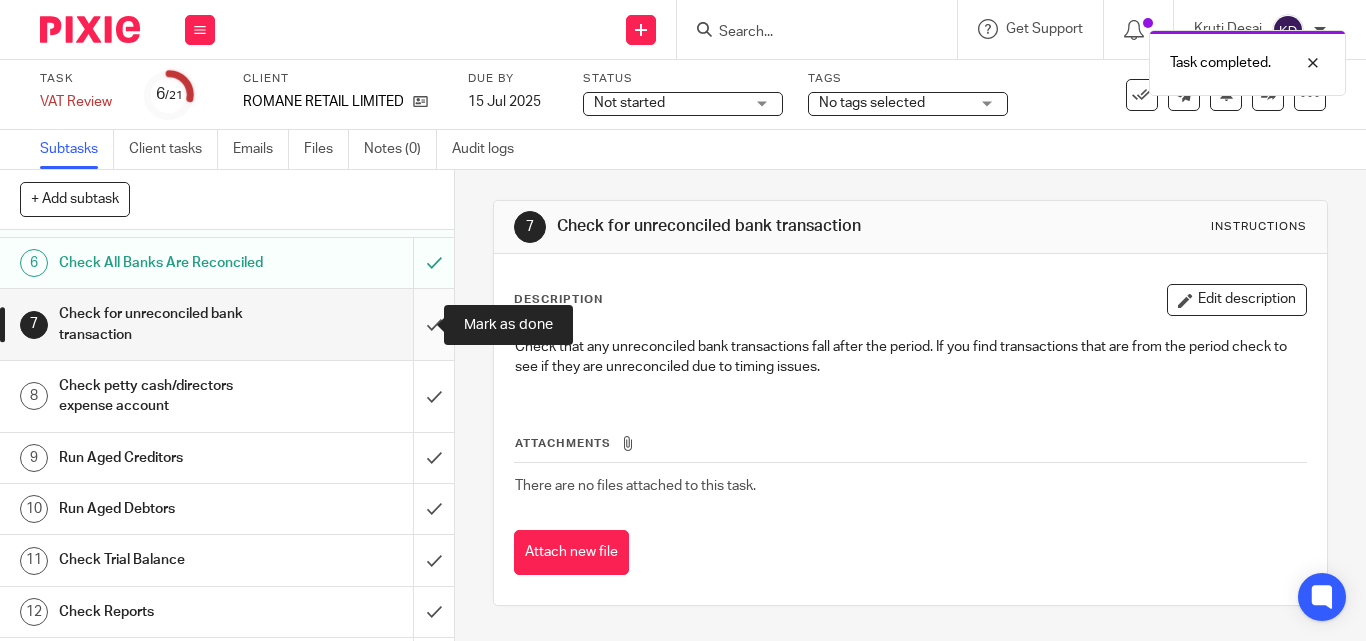 click at bounding box center (227, 324) 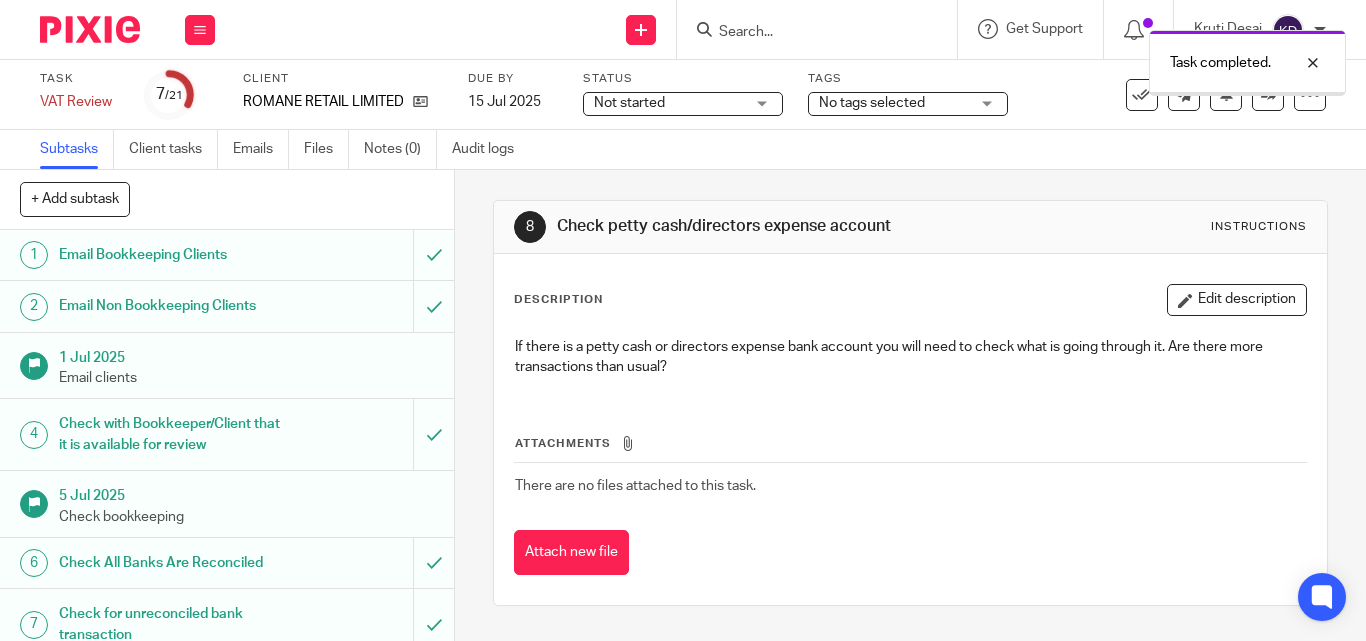 scroll, scrollTop: 0, scrollLeft: 0, axis: both 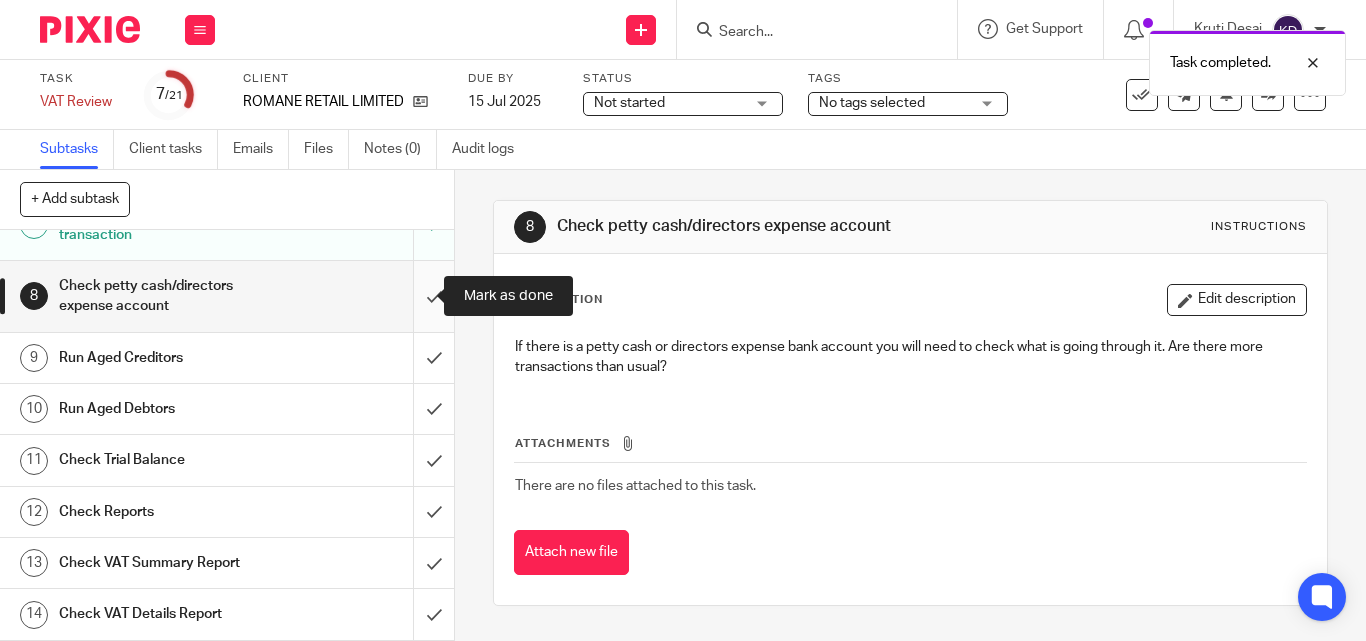 click at bounding box center (227, 296) 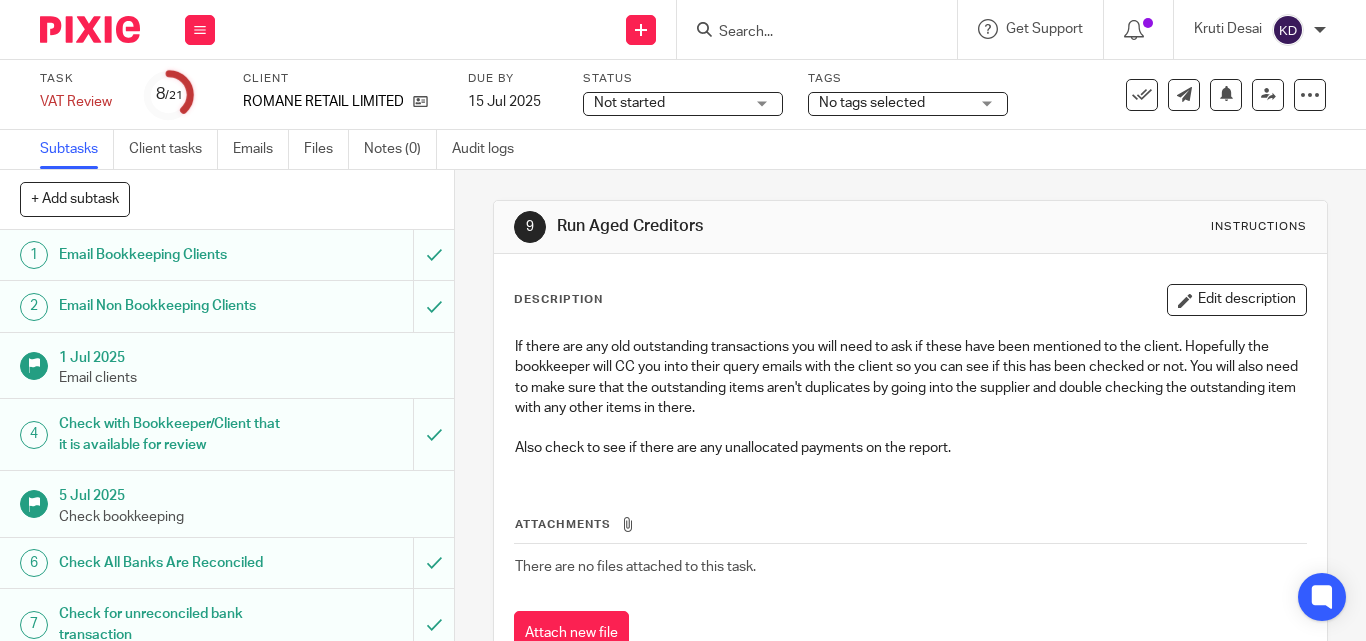 scroll, scrollTop: 0, scrollLeft: 0, axis: both 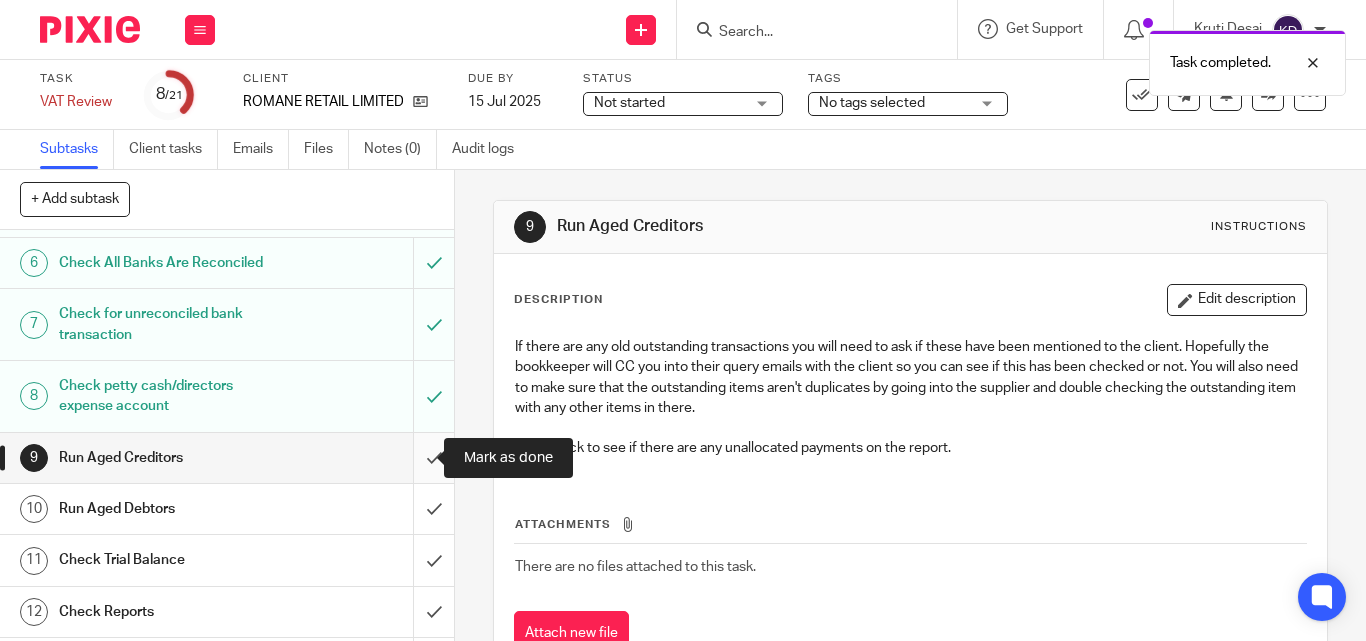 click at bounding box center (227, 458) 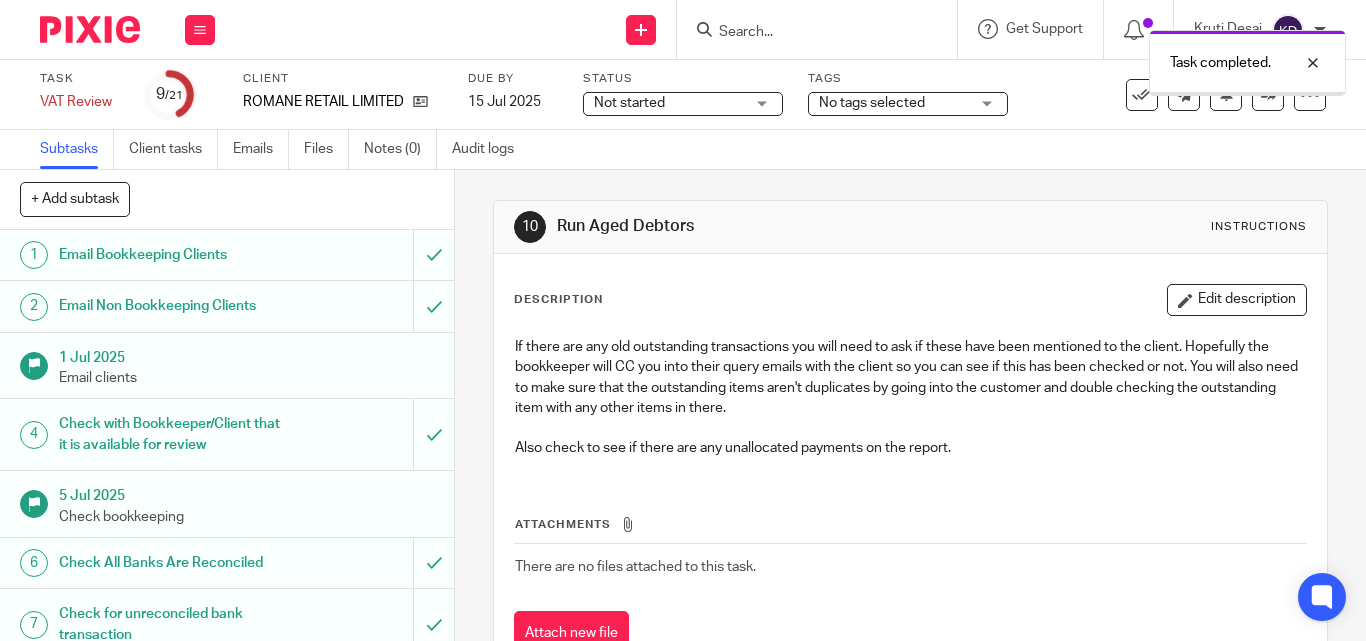 scroll, scrollTop: 0, scrollLeft: 0, axis: both 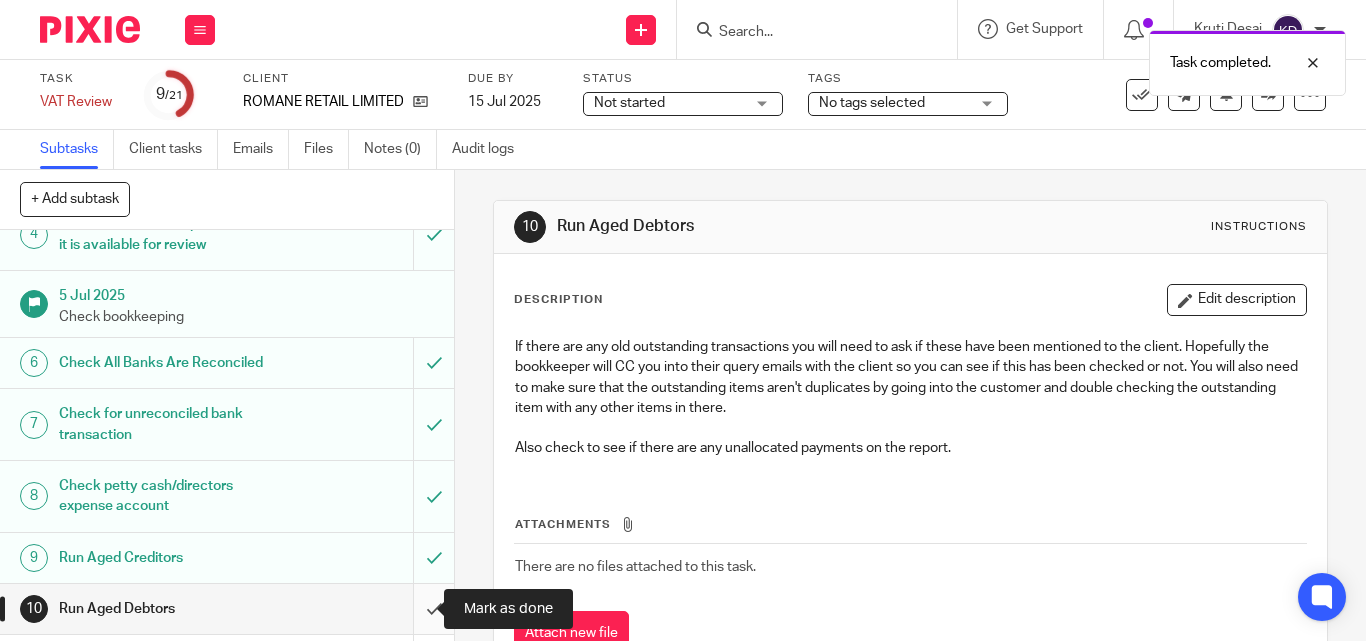 click at bounding box center (227, 609) 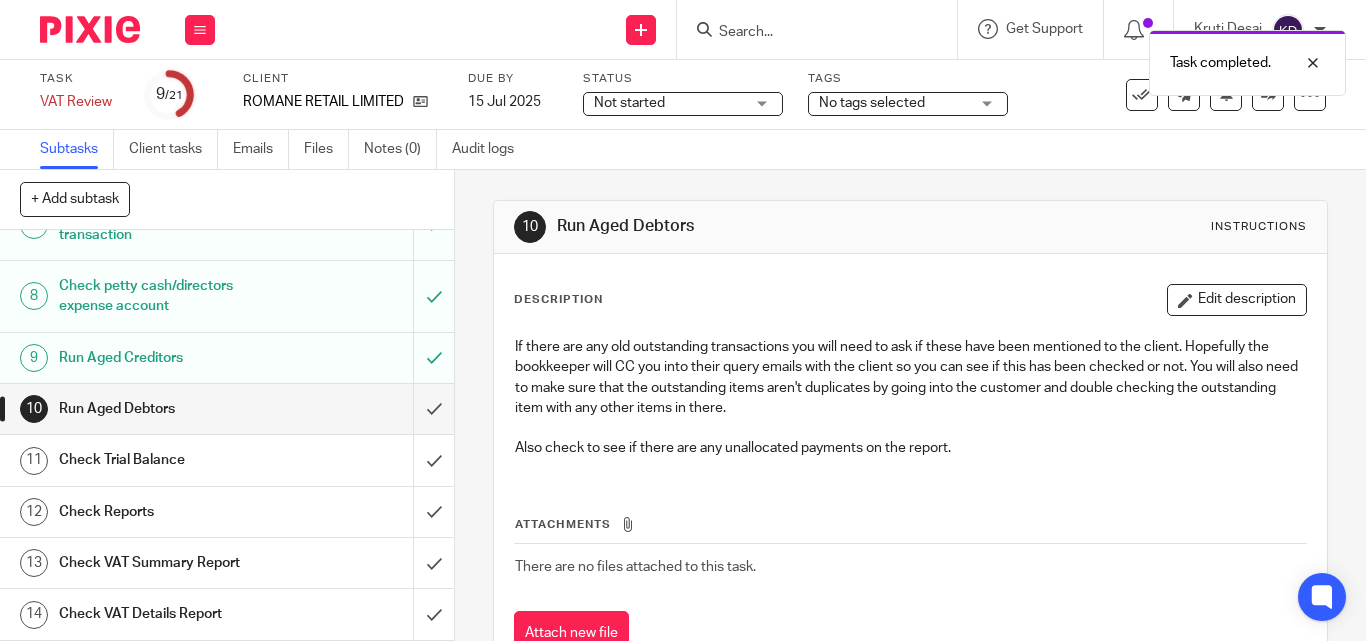 scroll, scrollTop: 500, scrollLeft: 0, axis: vertical 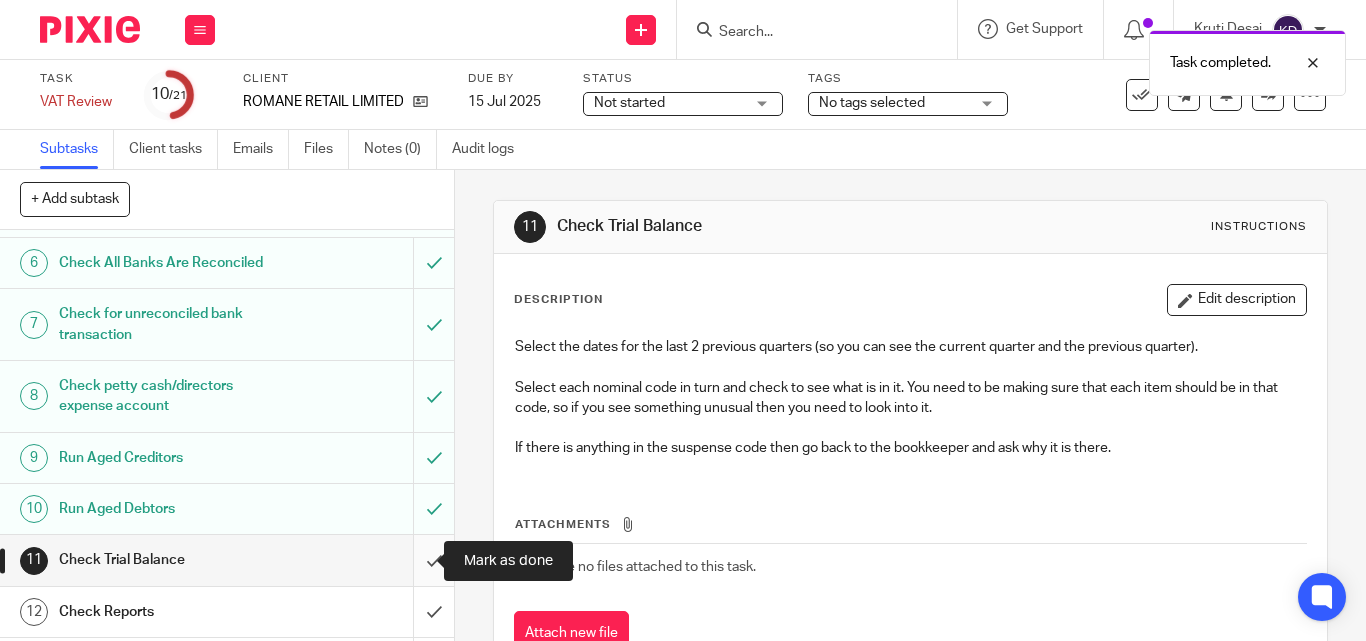 click at bounding box center (227, 560) 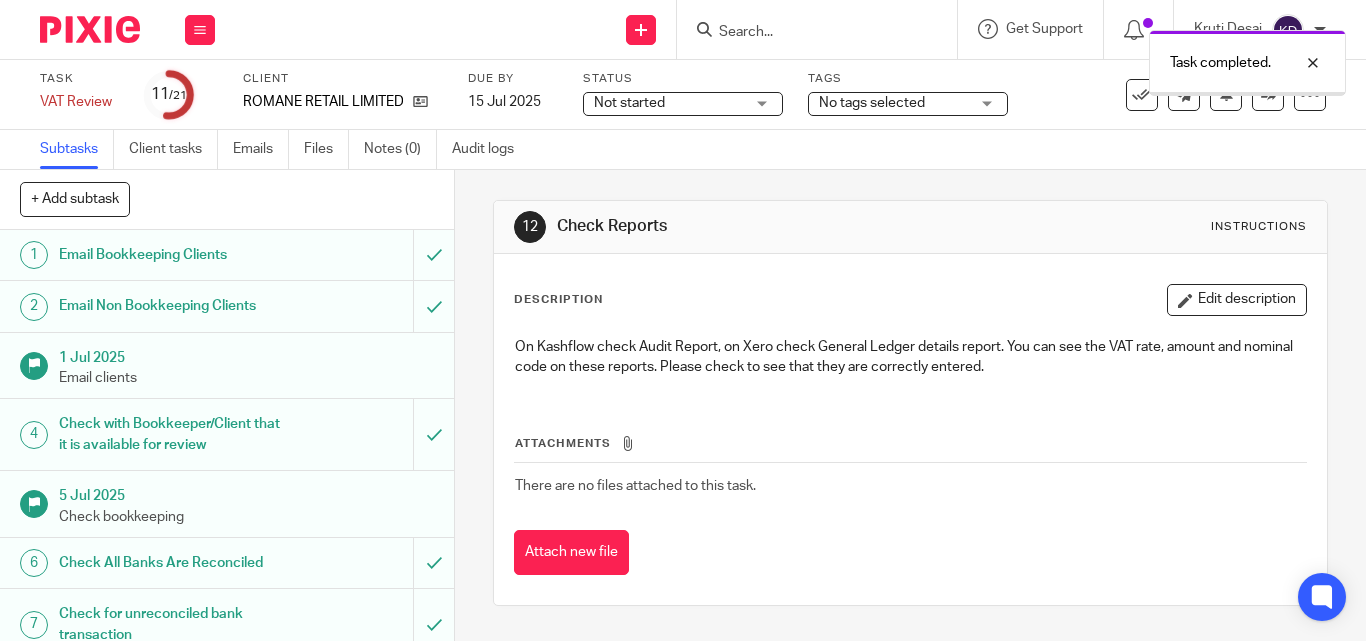 scroll, scrollTop: 0, scrollLeft: 0, axis: both 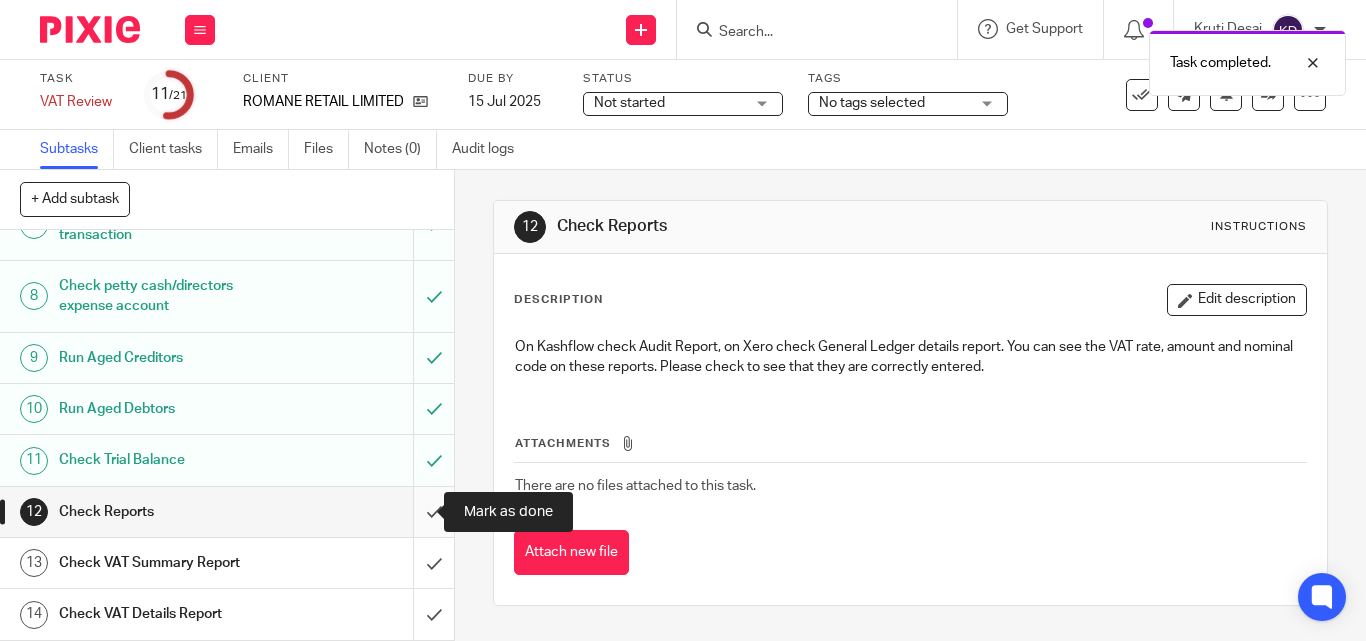 click at bounding box center [227, 512] 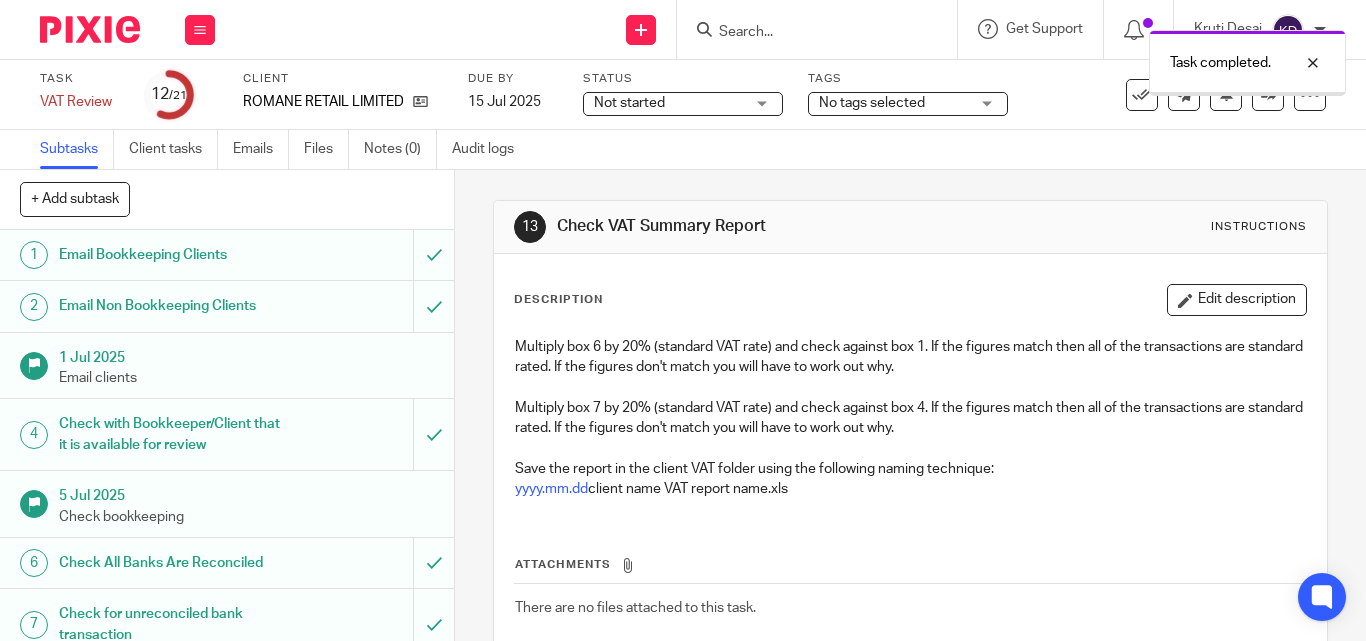 scroll, scrollTop: 0, scrollLeft: 0, axis: both 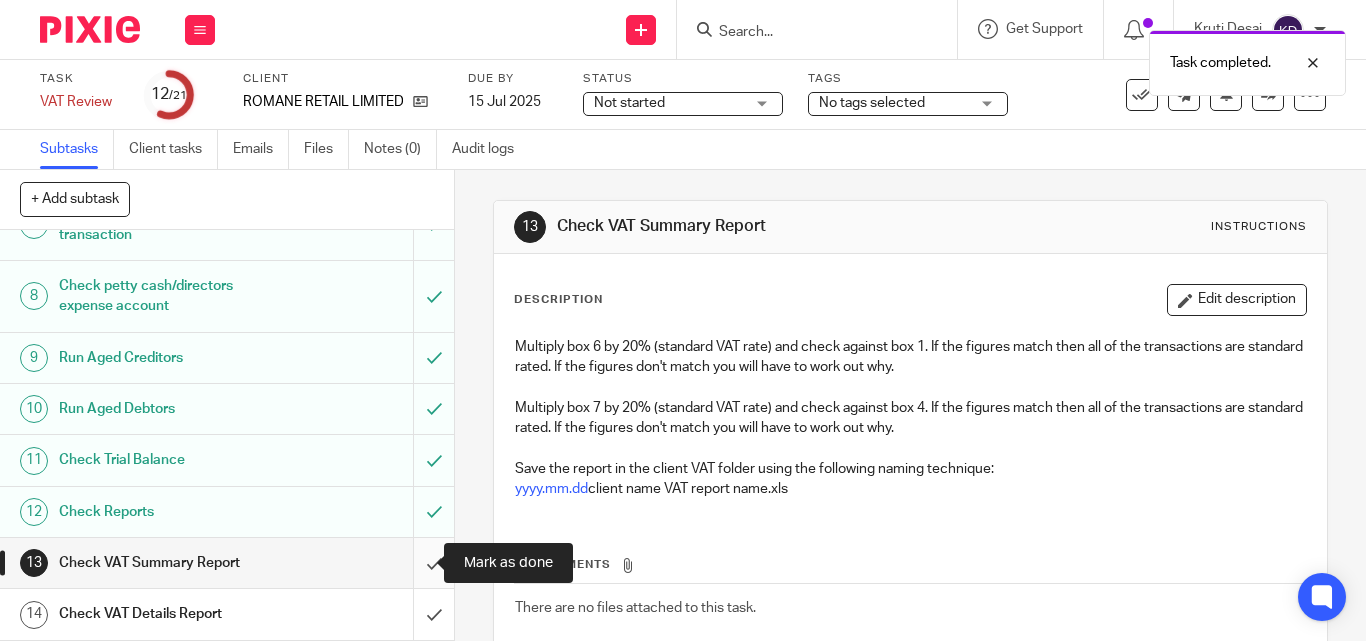 click at bounding box center [227, 563] 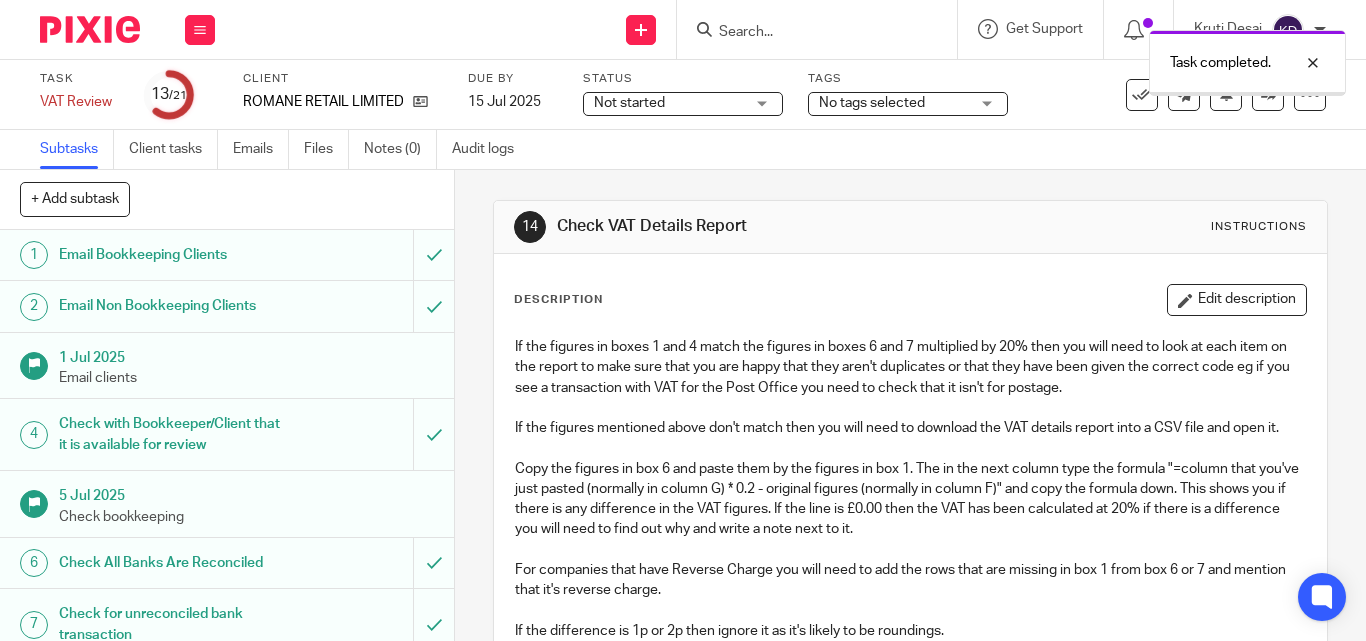 scroll, scrollTop: 0, scrollLeft: 0, axis: both 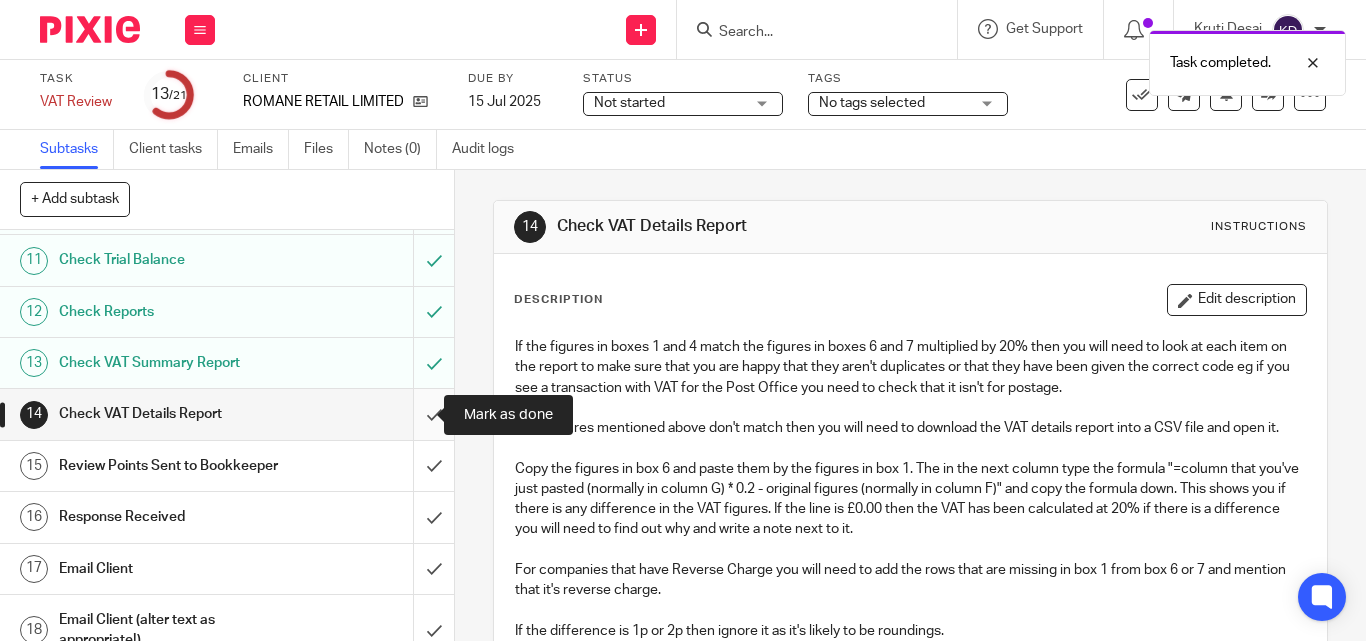 click at bounding box center [227, 414] 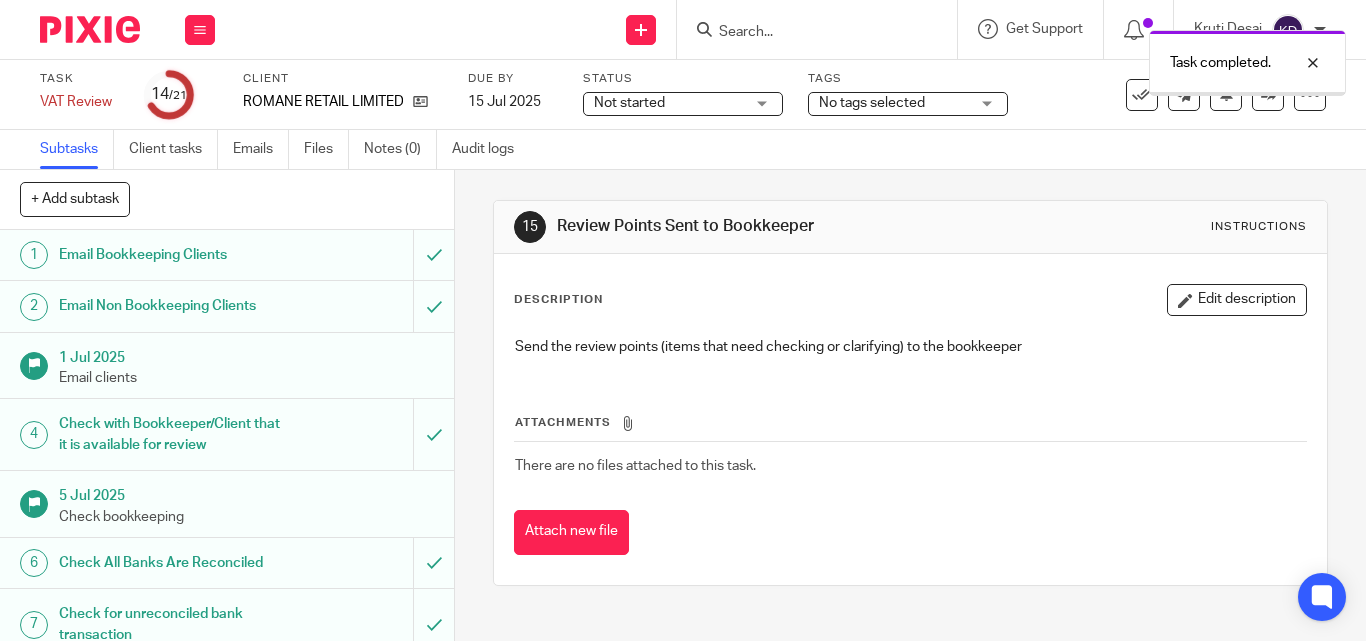scroll, scrollTop: 0, scrollLeft: 0, axis: both 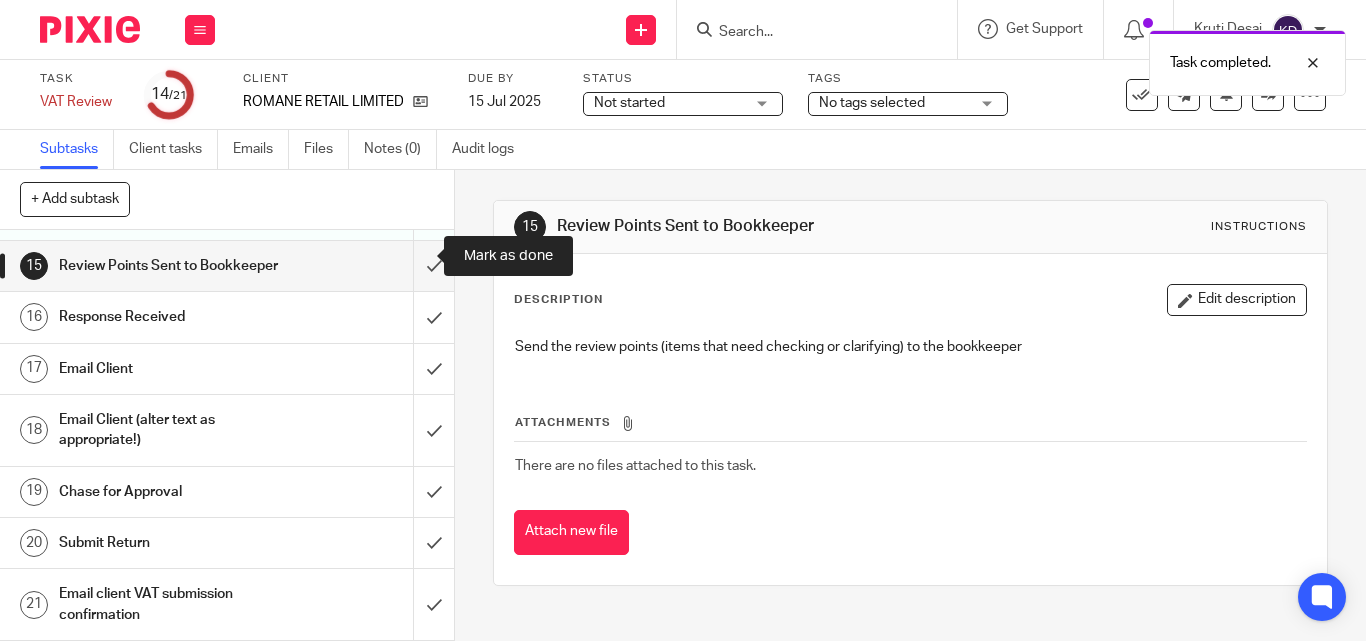 drag, startPoint x: 410, startPoint y: 264, endPoint x: 320, endPoint y: 320, distance: 106 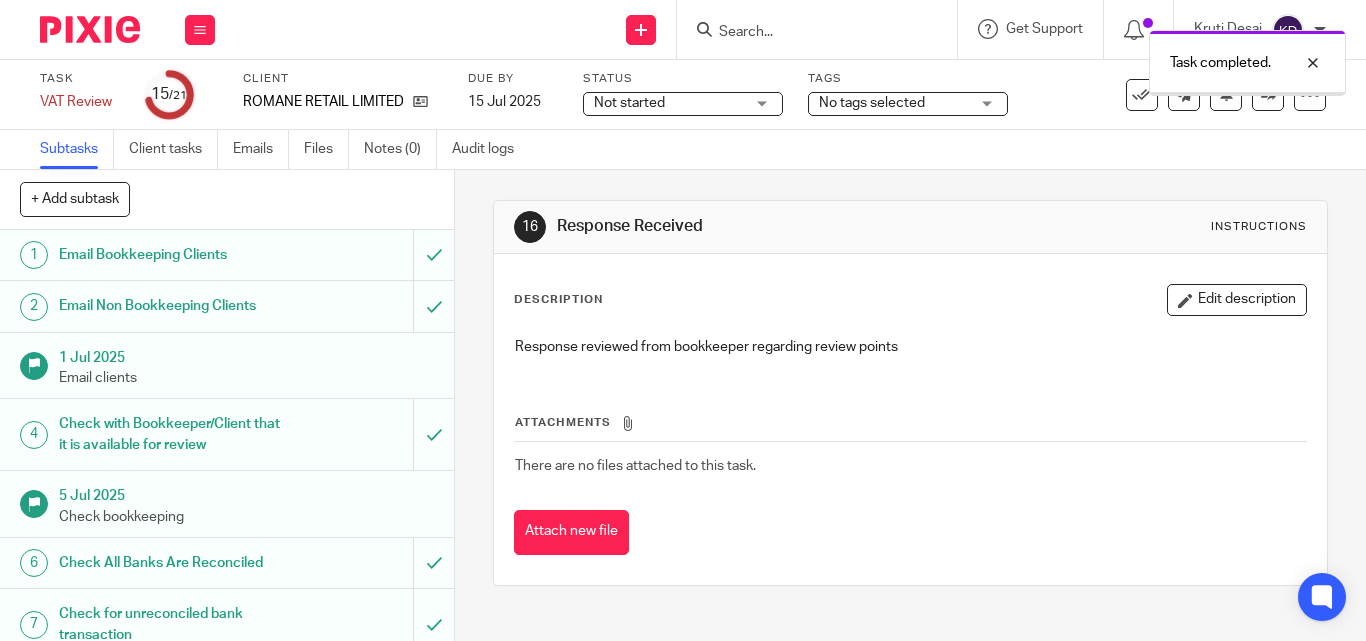 scroll, scrollTop: 0, scrollLeft: 0, axis: both 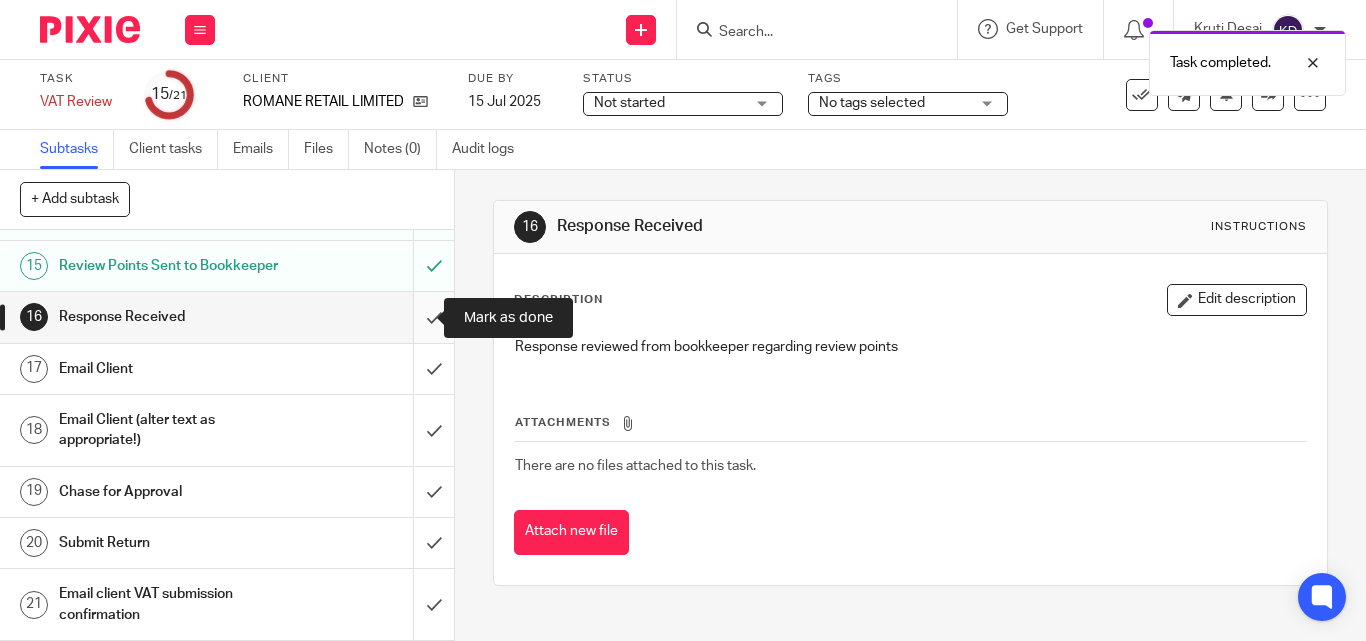 click at bounding box center (227, 317) 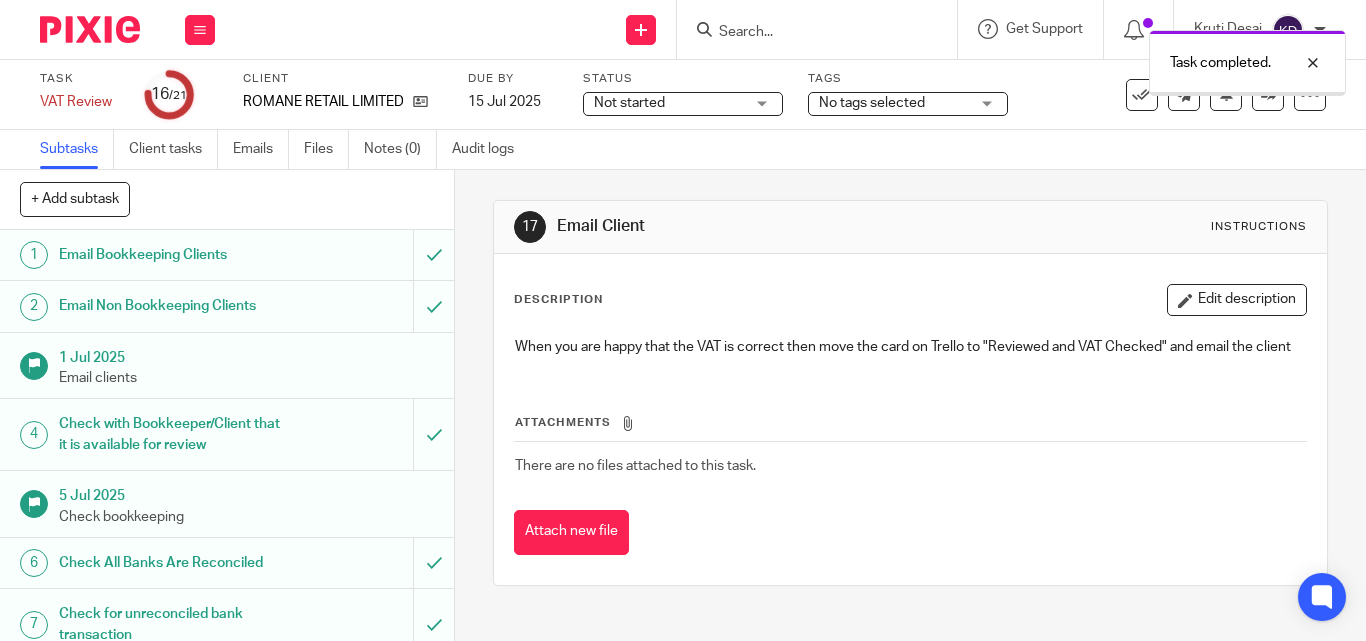 scroll, scrollTop: 0, scrollLeft: 0, axis: both 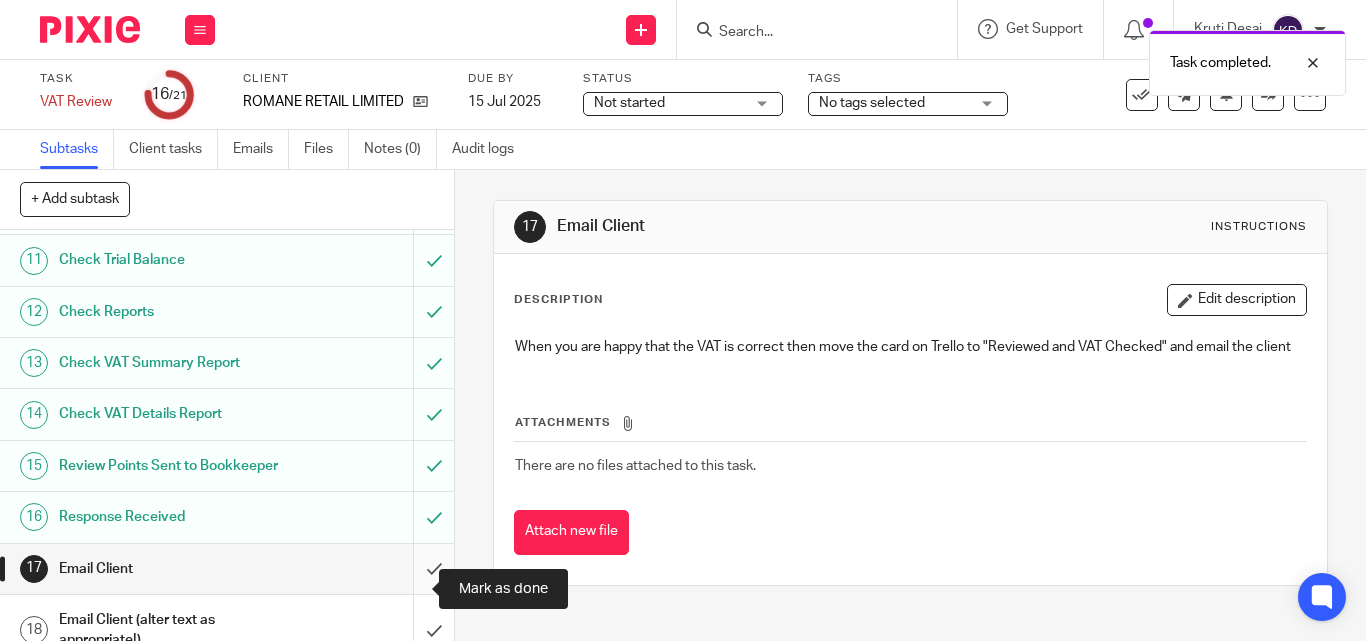click at bounding box center [227, 569] 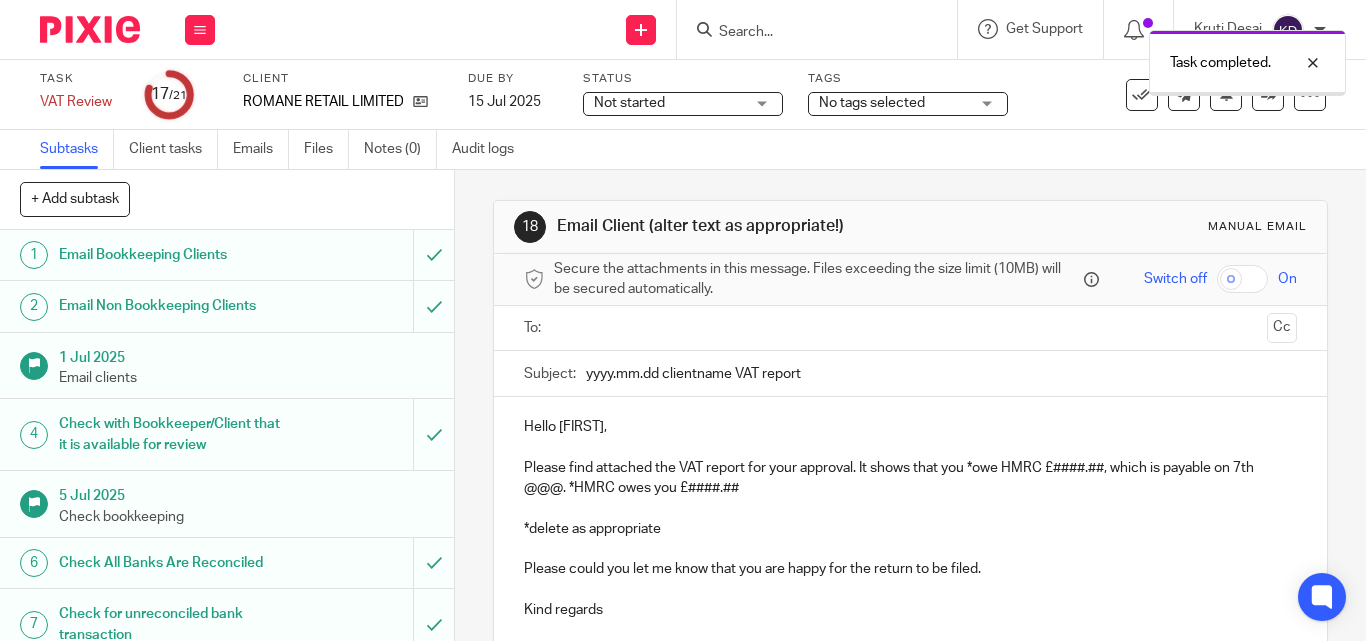 scroll, scrollTop: 0, scrollLeft: 0, axis: both 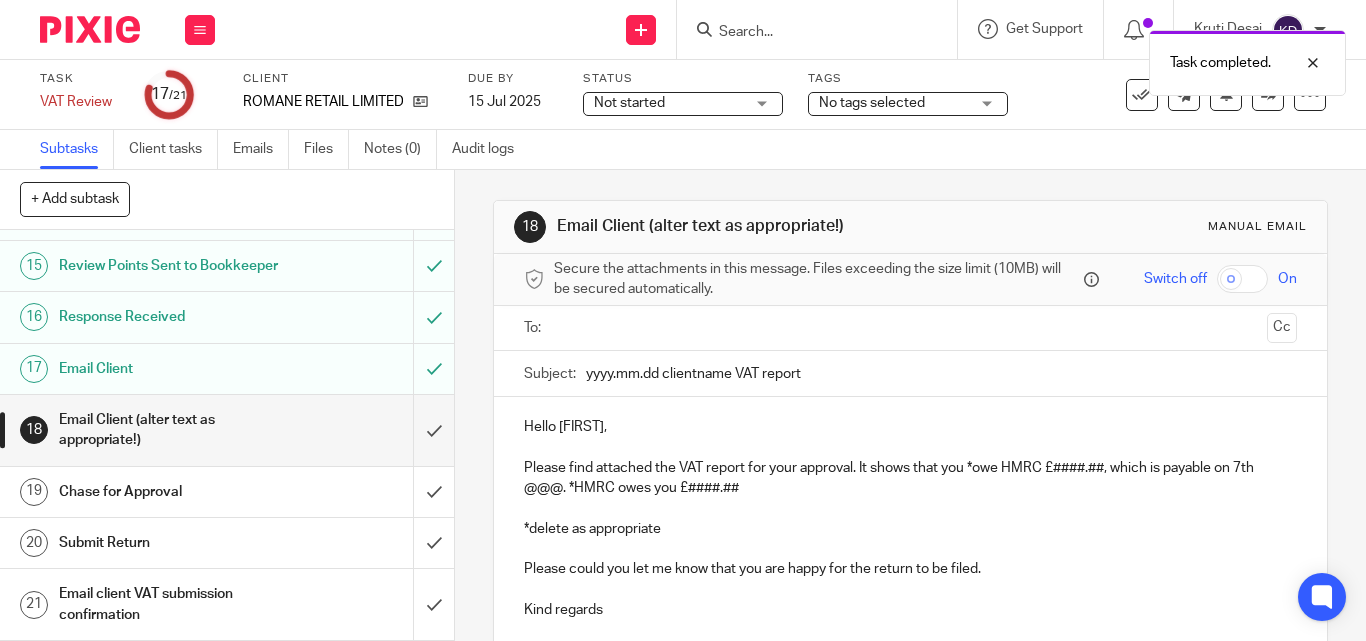 click on "Email Client (alter text as appropriate!)" at bounding box center [226, 430] 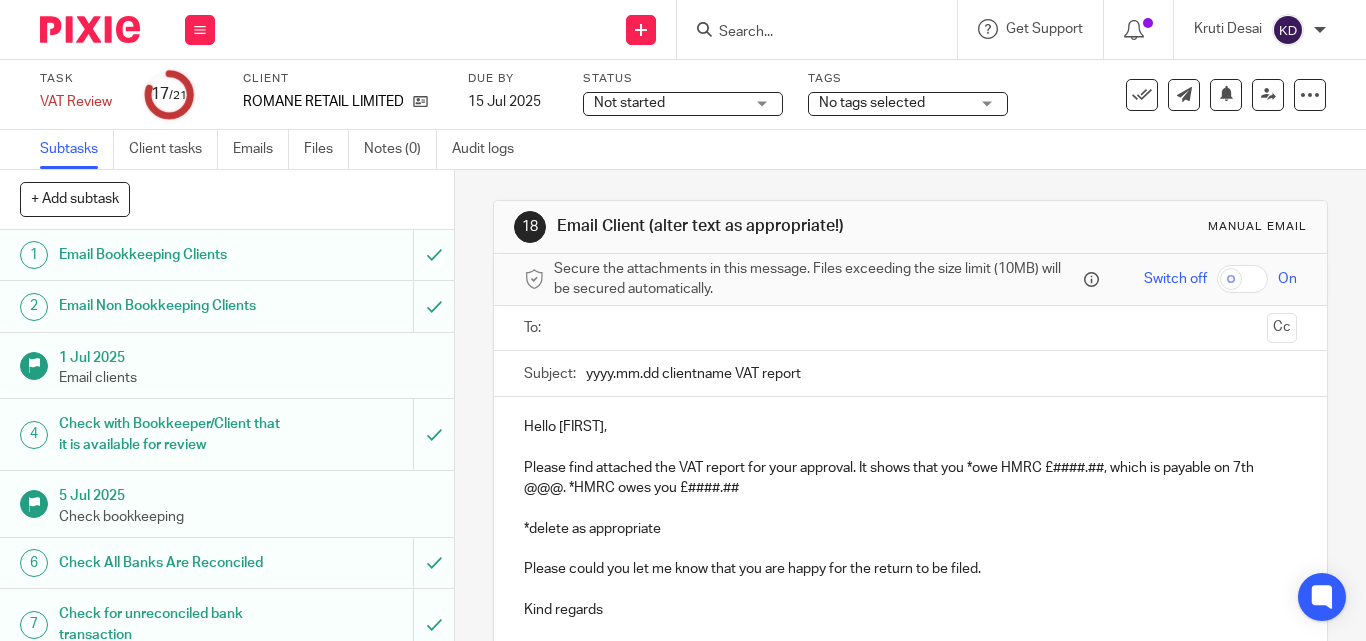 scroll, scrollTop: 0, scrollLeft: 0, axis: both 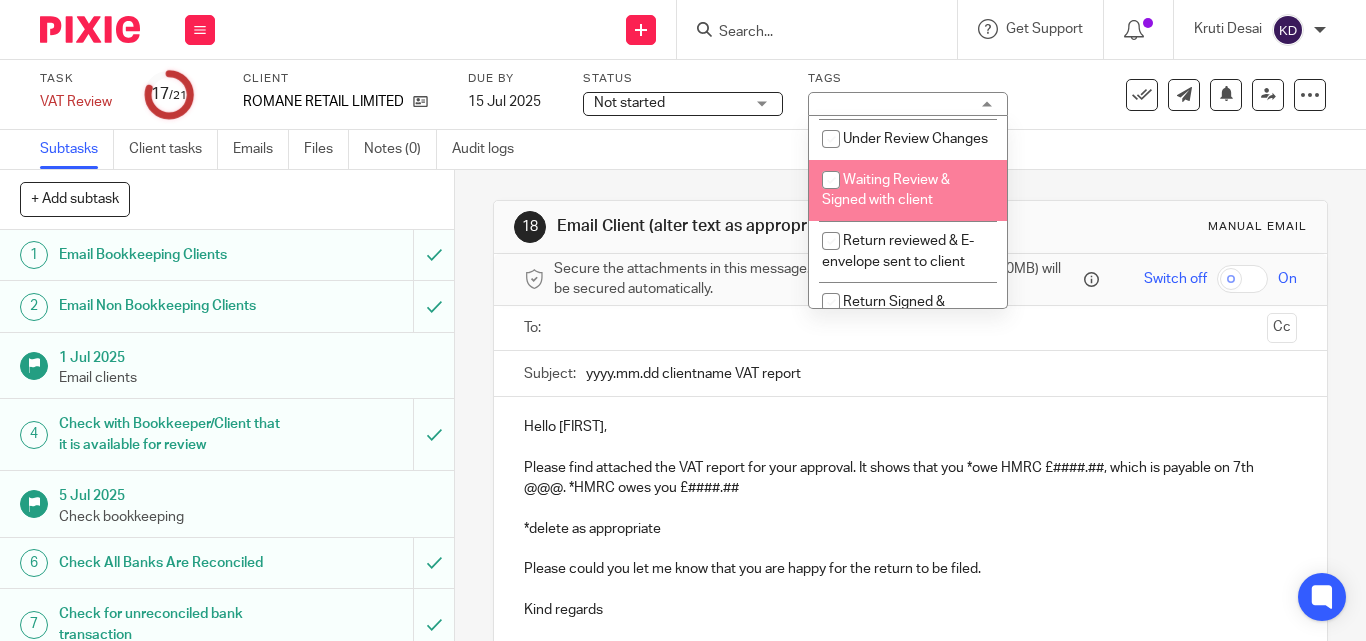 click on "Waiting Review & Signed with client" at bounding box center [908, 190] 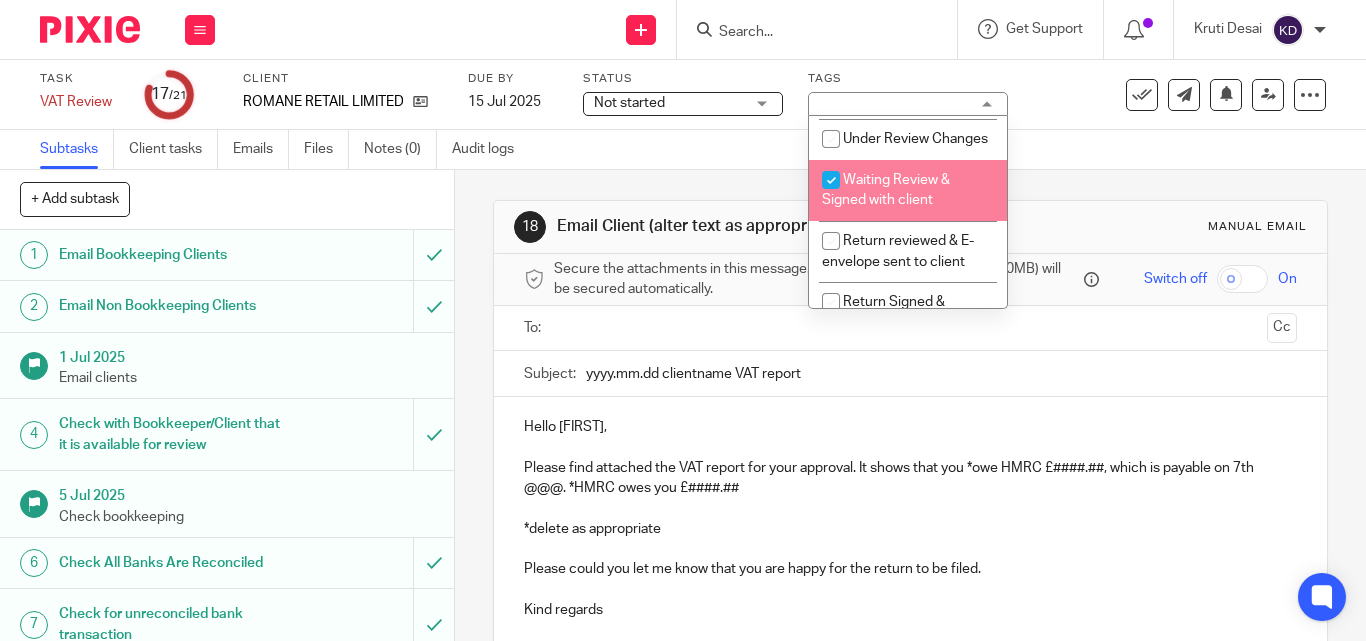 checkbox on "true" 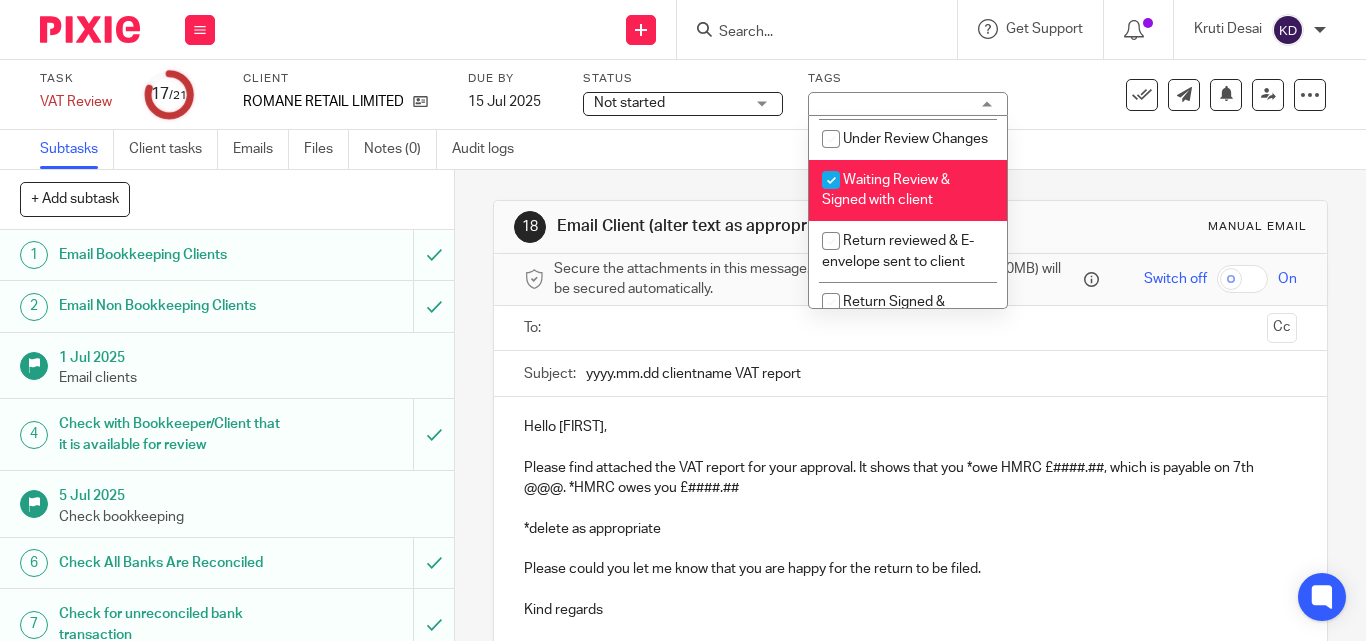 click at bounding box center (90, 29) 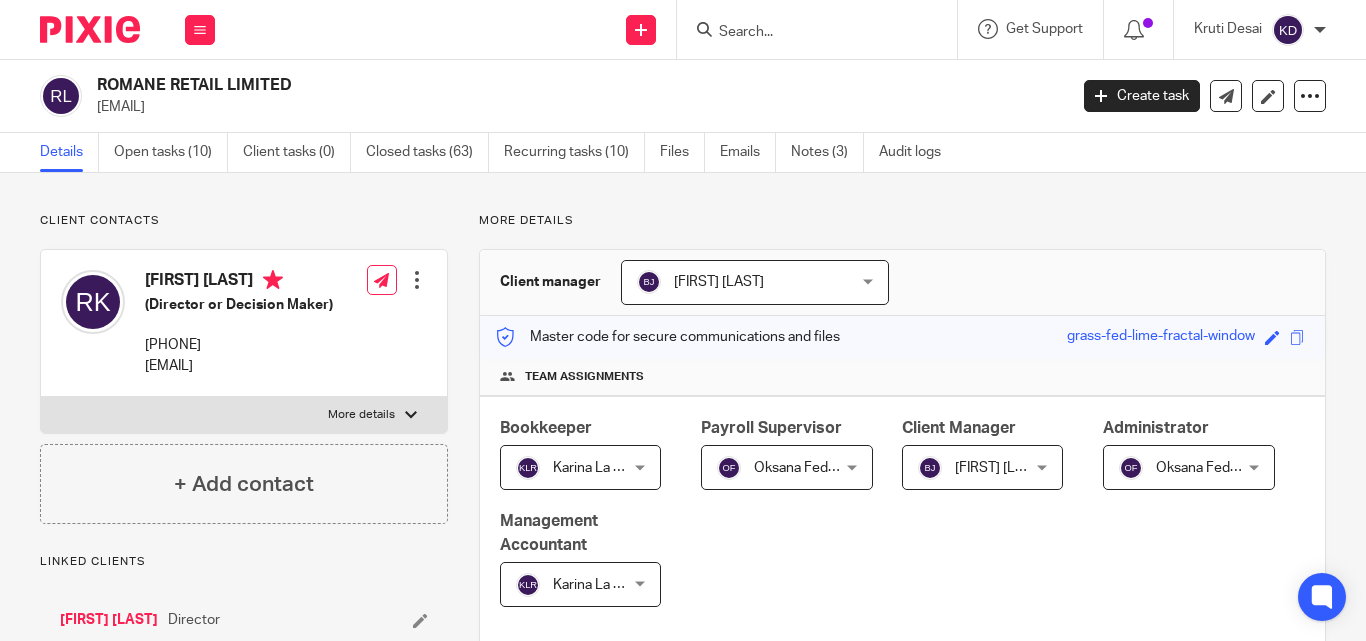 scroll, scrollTop: 0, scrollLeft: 0, axis: both 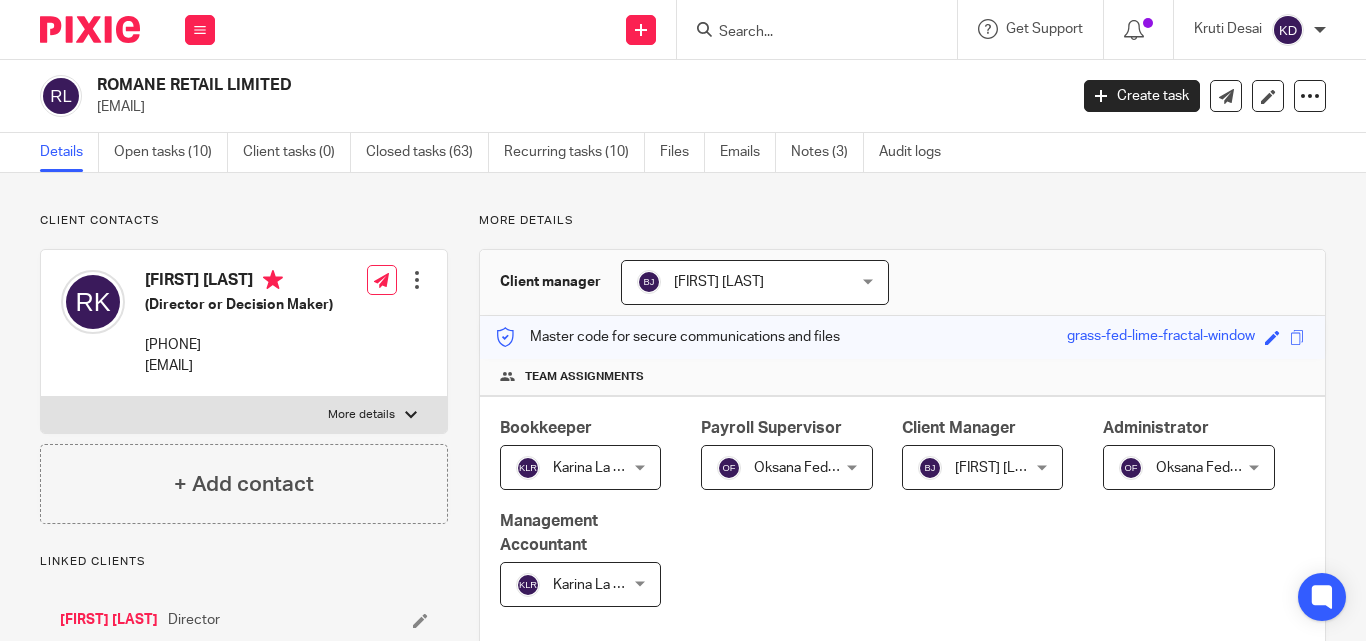 drag, startPoint x: 141, startPoint y: 363, endPoint x: 287, endPoint y: 374, distance: 146.4138 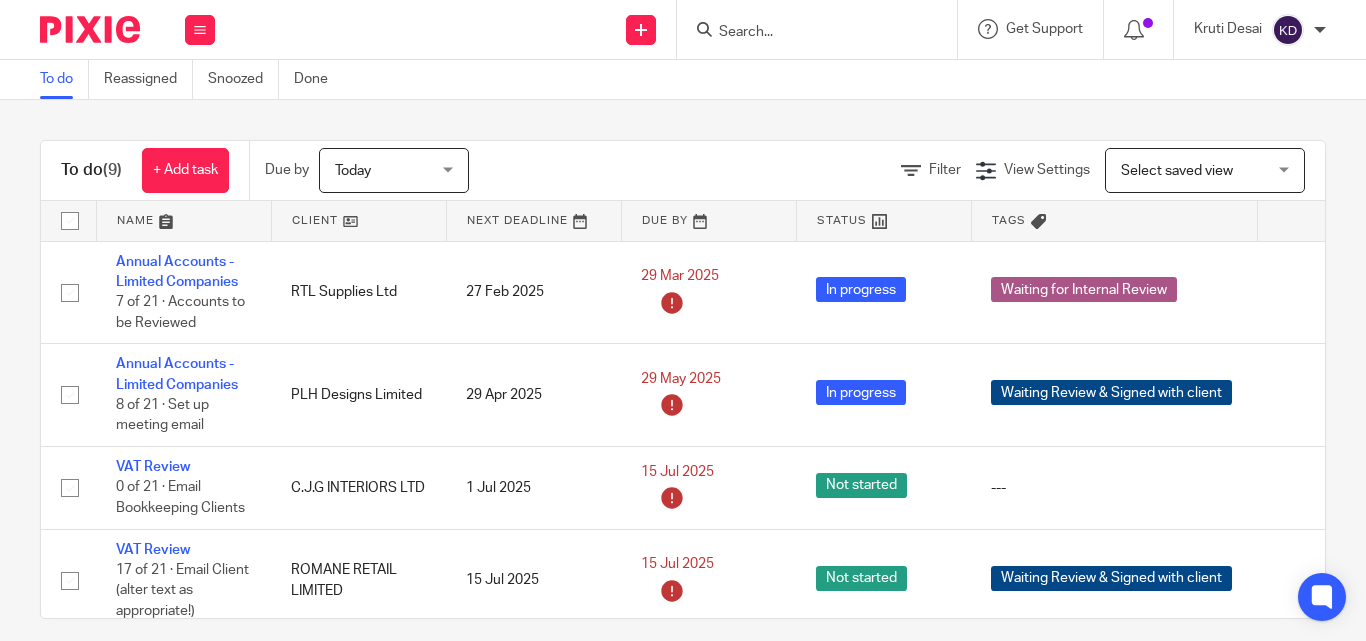 click at bounding box center [807, 33] 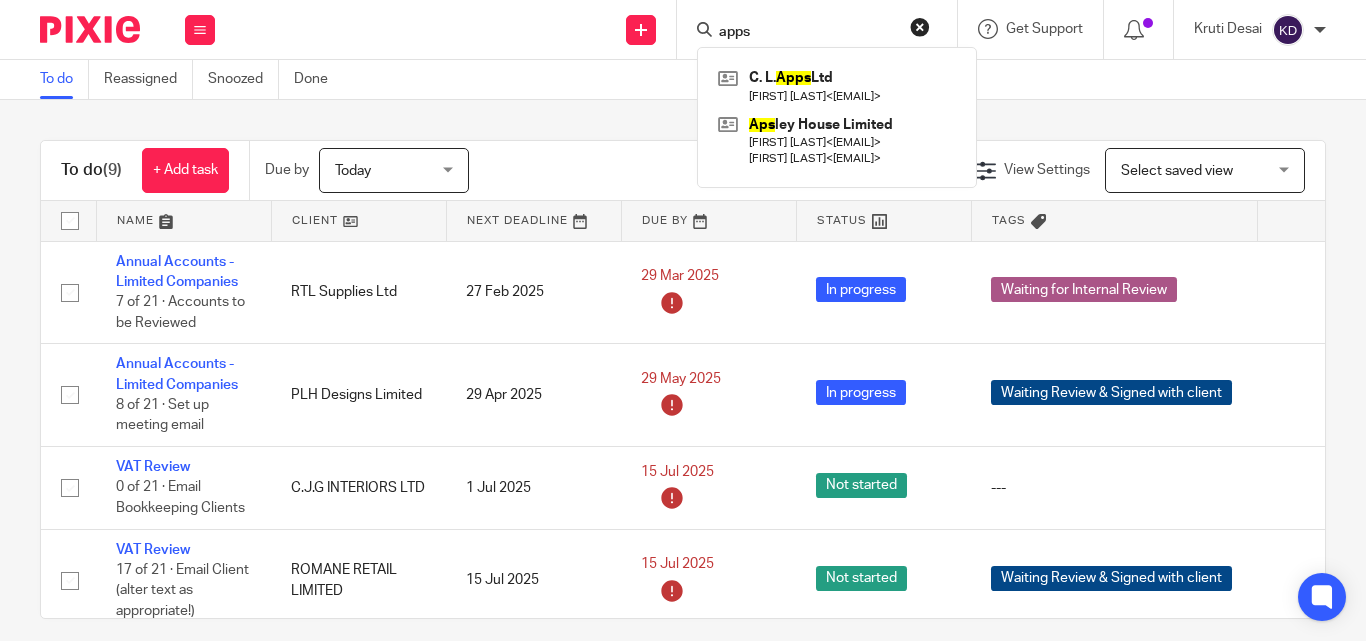 type on "apps" 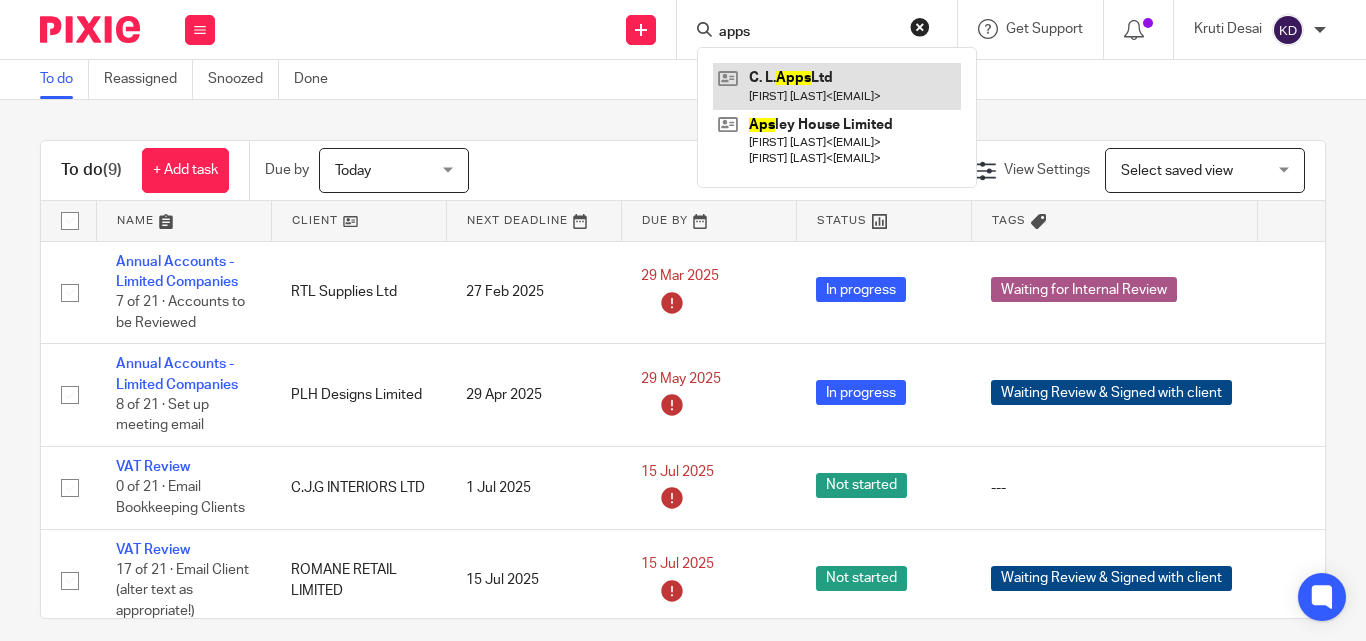 click at bounding box center [837, 86] 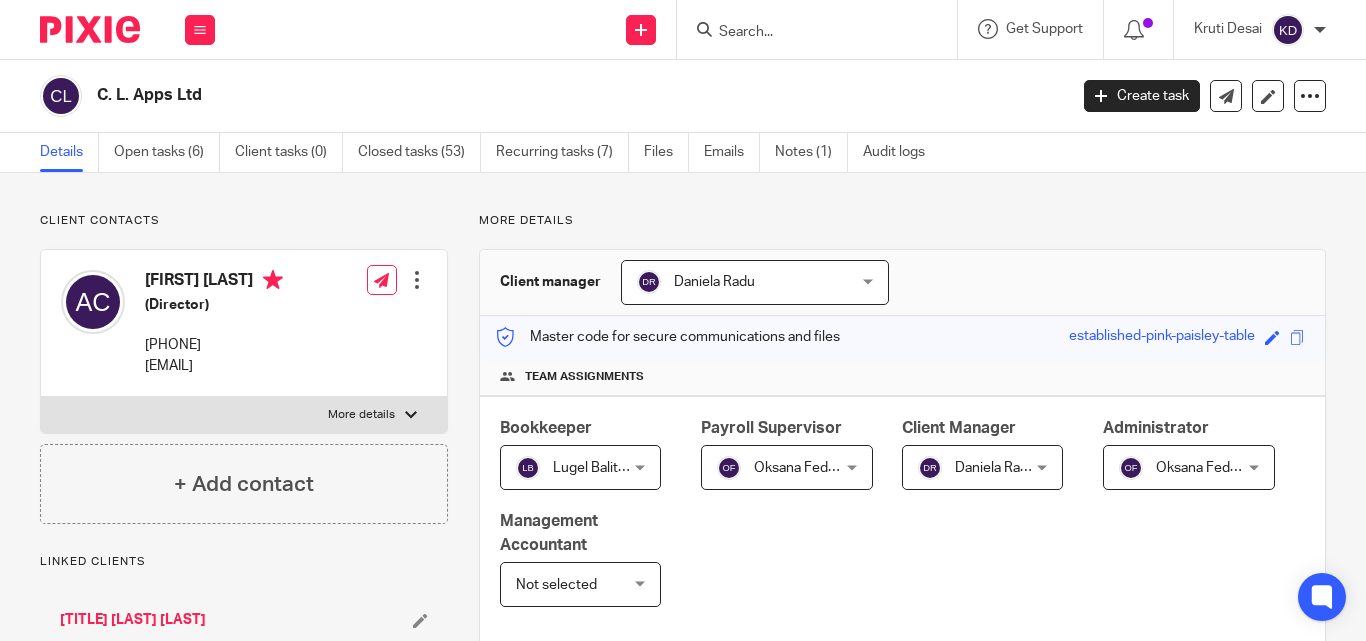 scroll, scrollTop: 0, scrollLeft: 0, axis: both 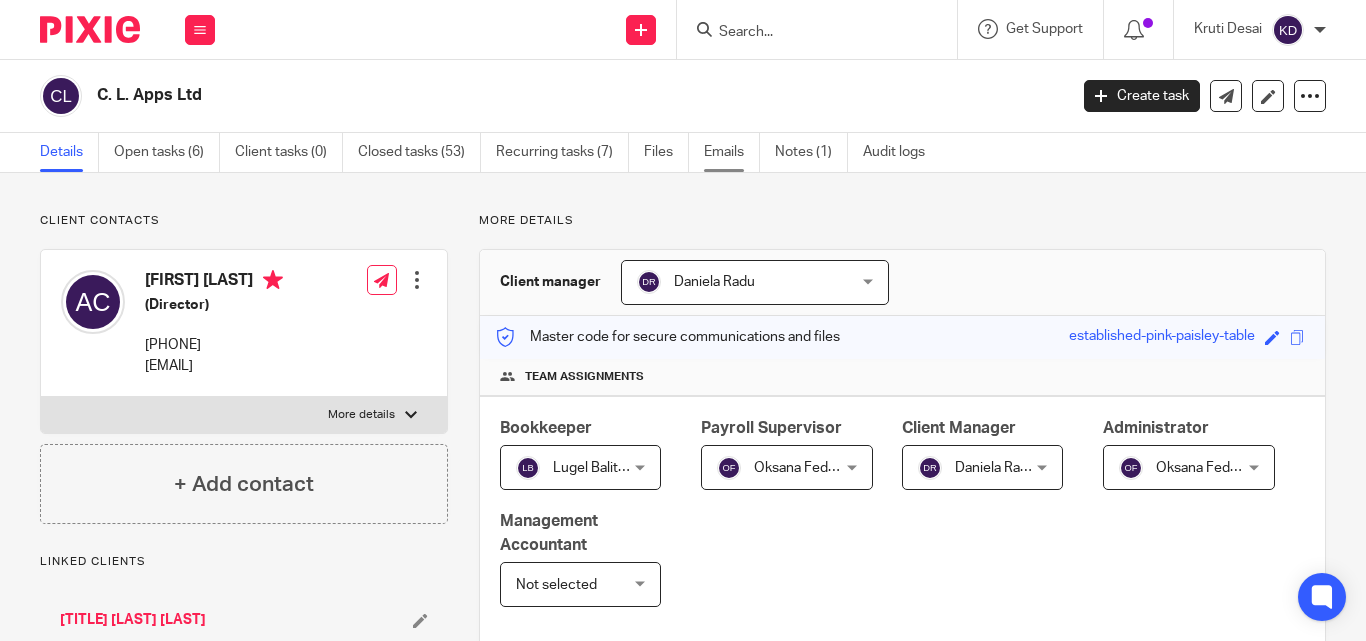click on "Emails" at bounding box center (732, 152) 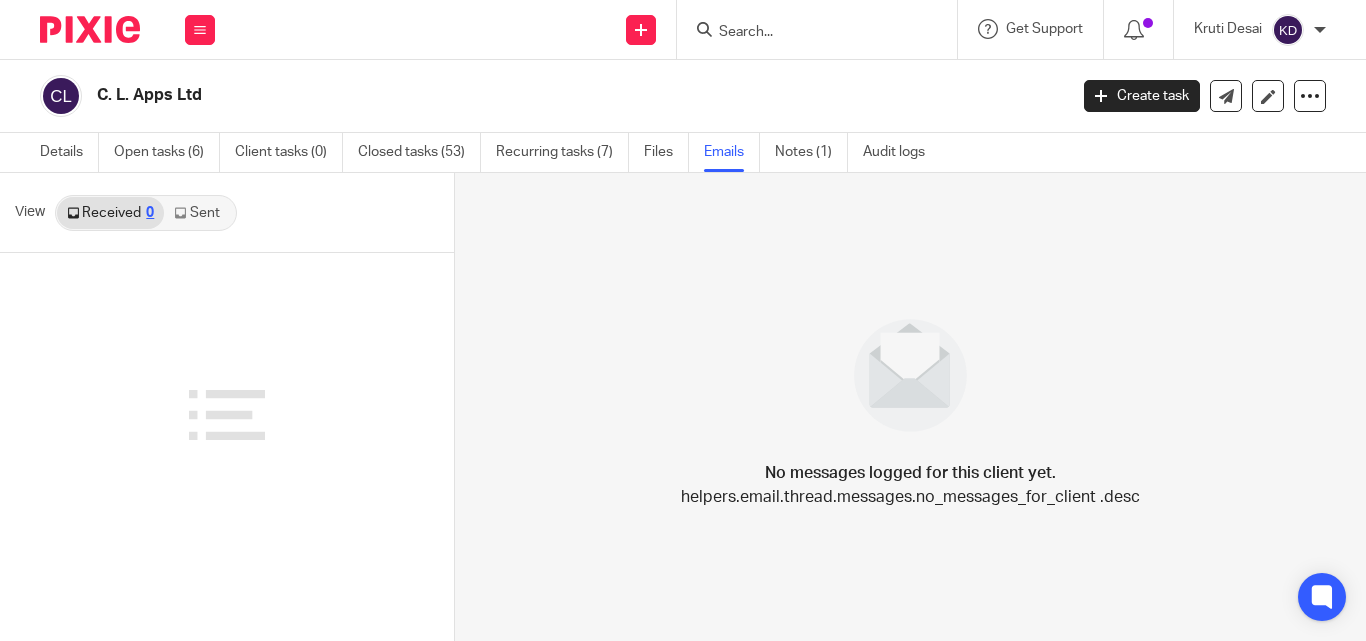 scroll, scrollTop: 0, scrollLeft: 0, axis: both 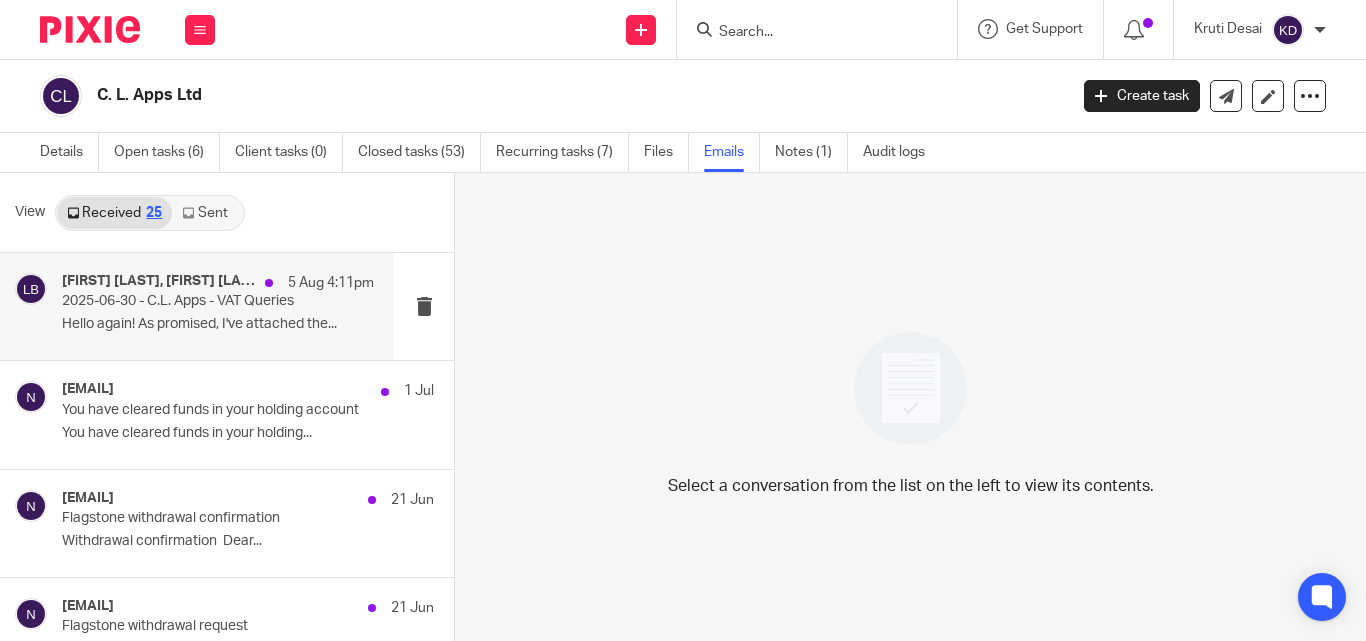 click on "2025-06-30 - C.L. Apps - VAT Queries" at bounding box center [187, 301] 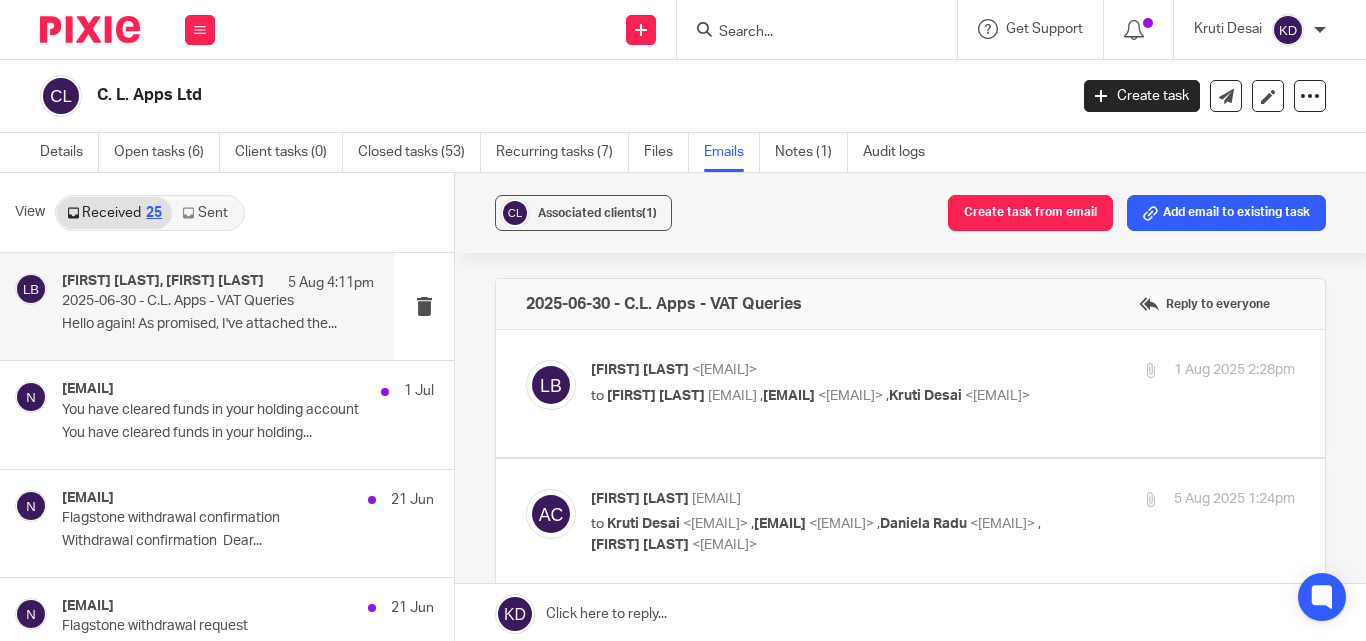 scroll, scrollTop: 0, scrollLeft: 0, axis: both 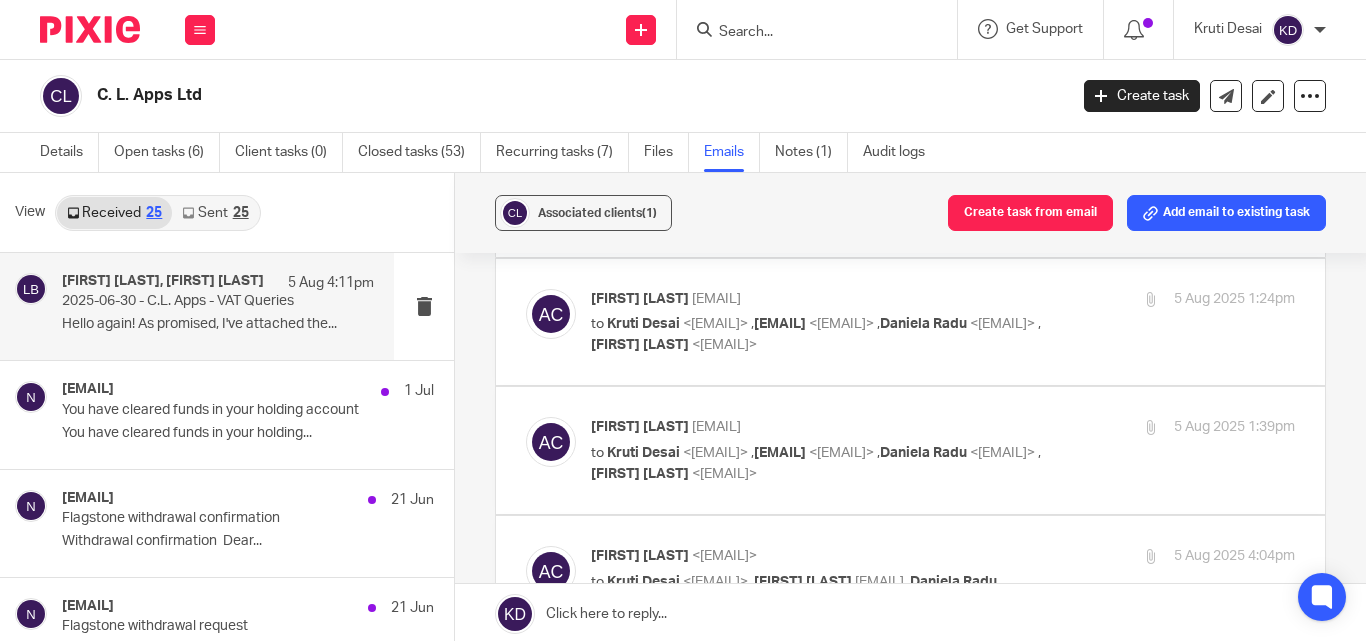 click on "25" at bounding box center [241, 213] 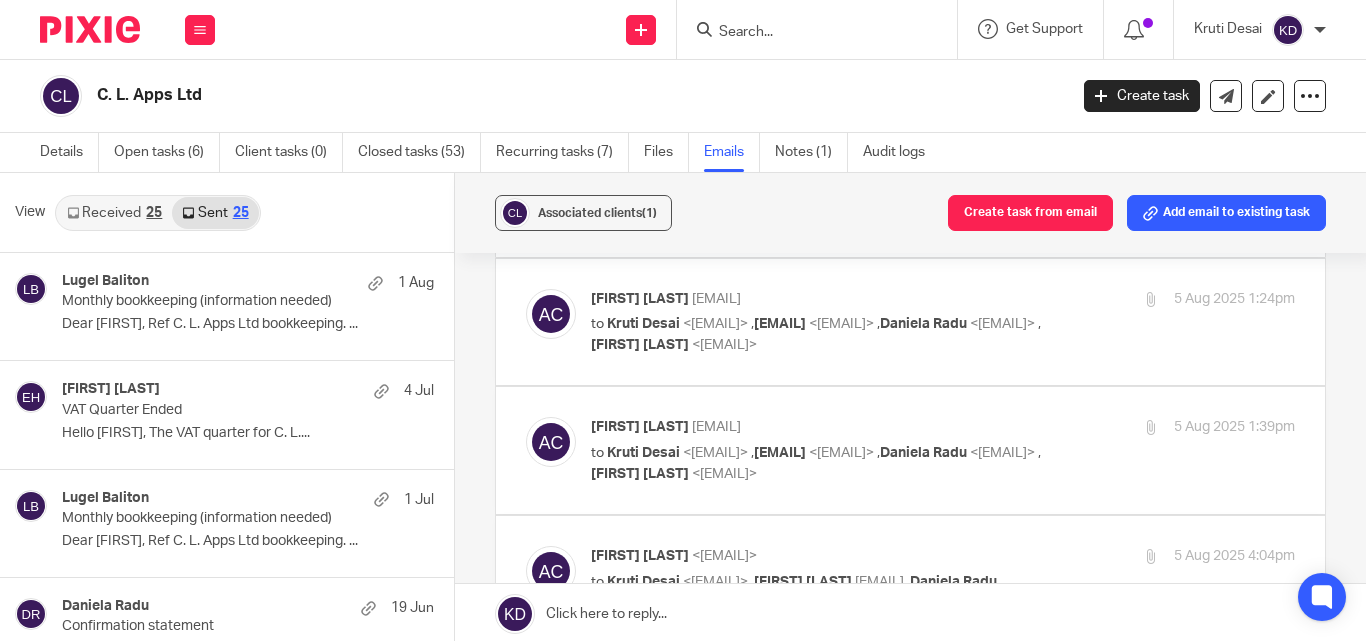 scroll, scrollTop: 3, scrollLeft: 0, axis: vertical 